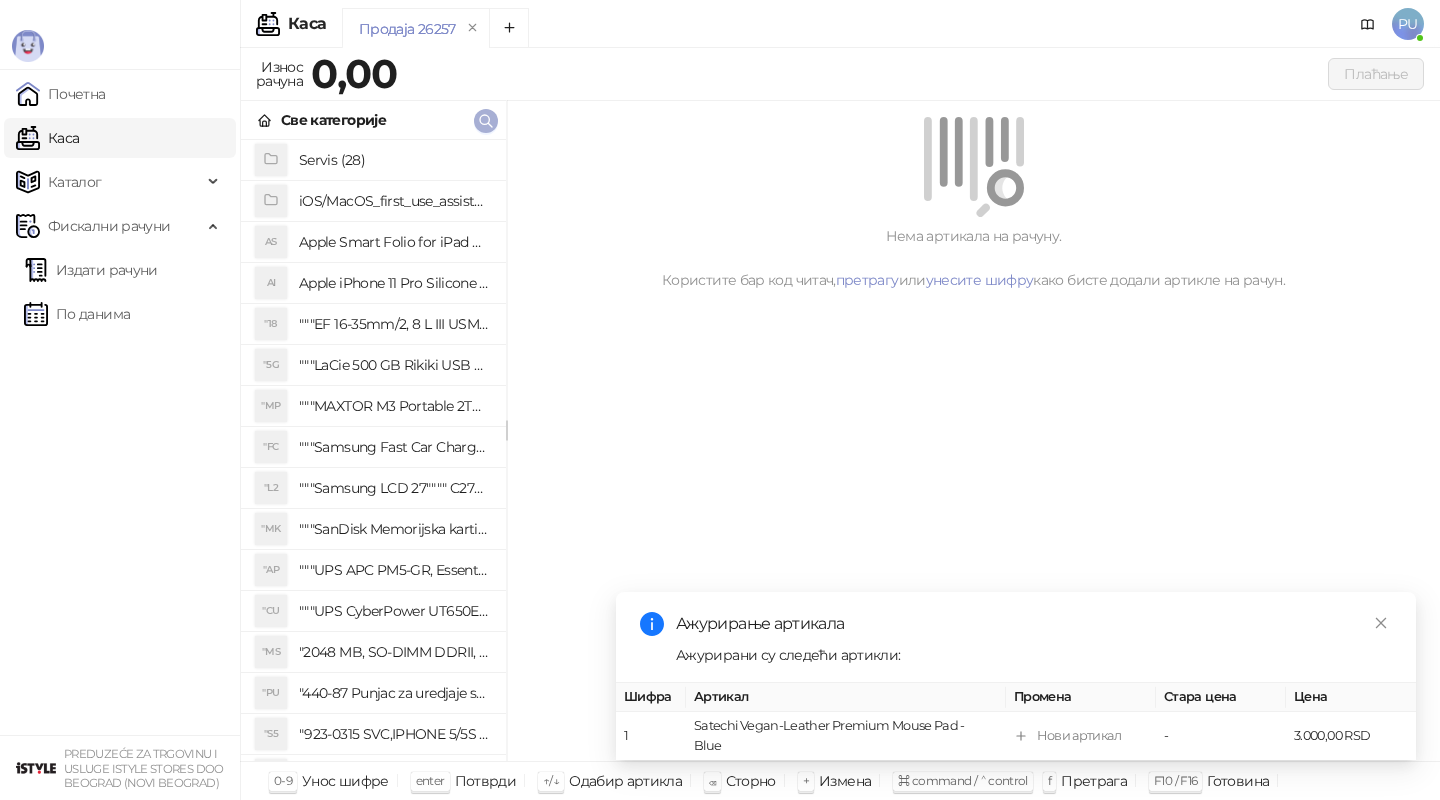 scroll, scrollTop: 0, scrollLeft: 0, axis: both 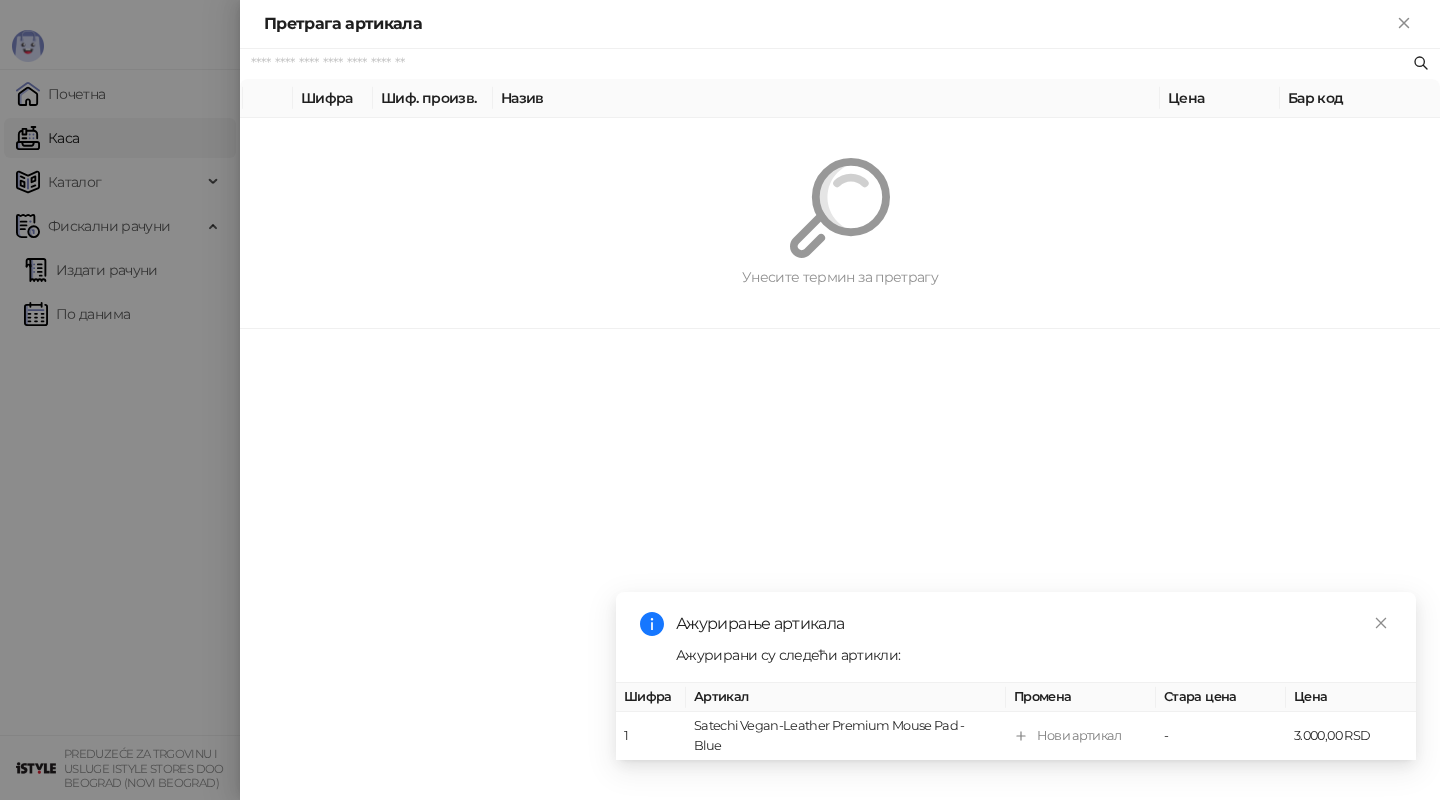 paste on "*********" 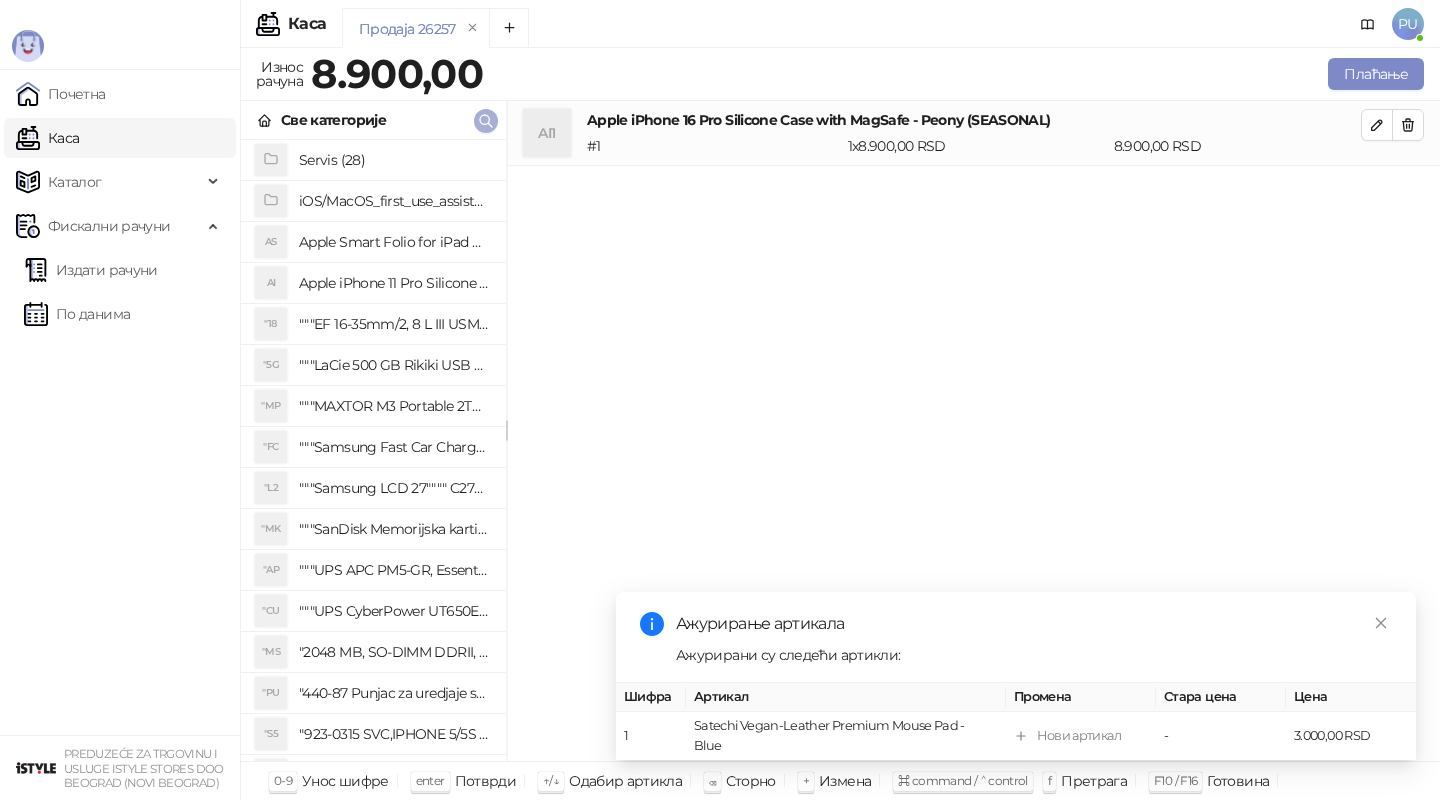 click 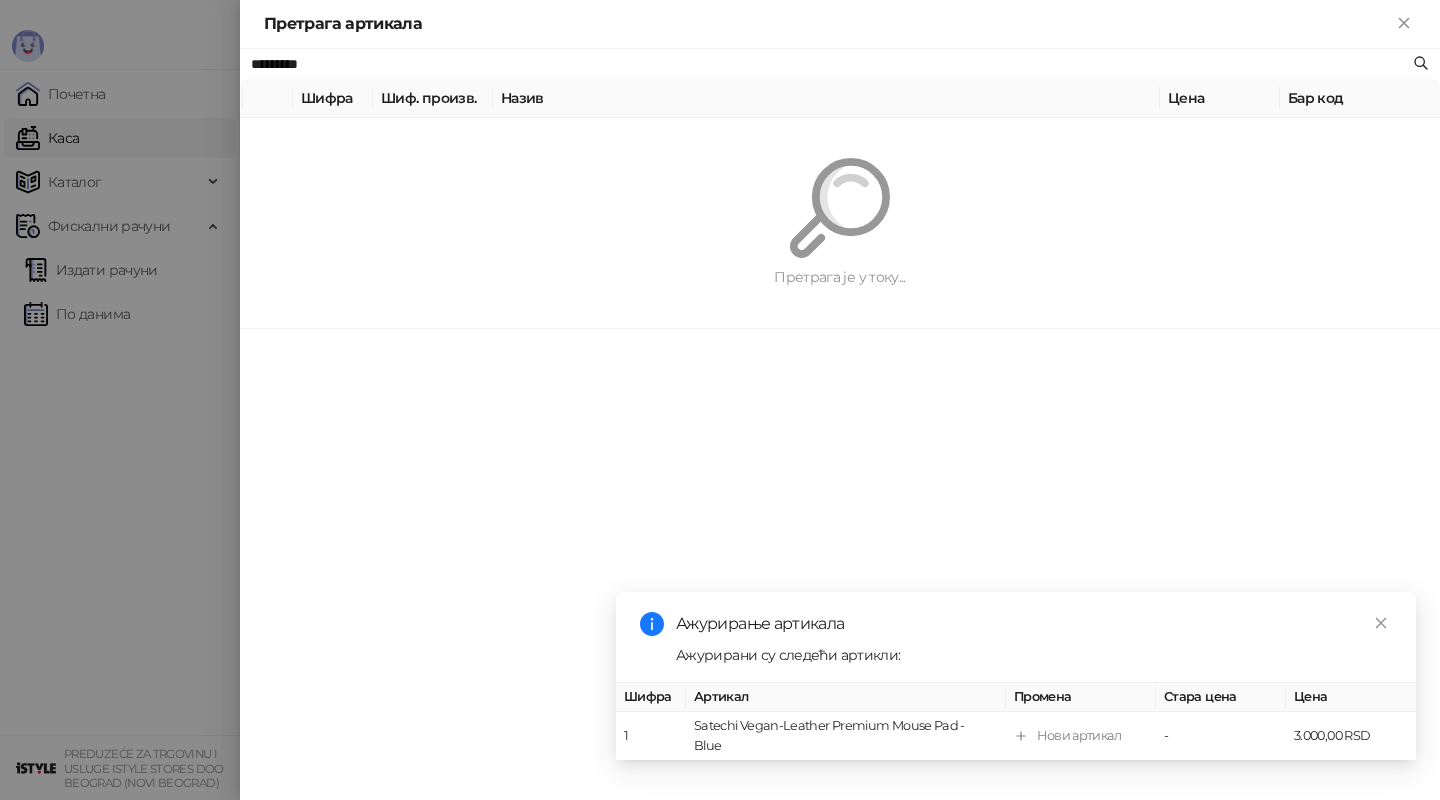 paste on "**********" 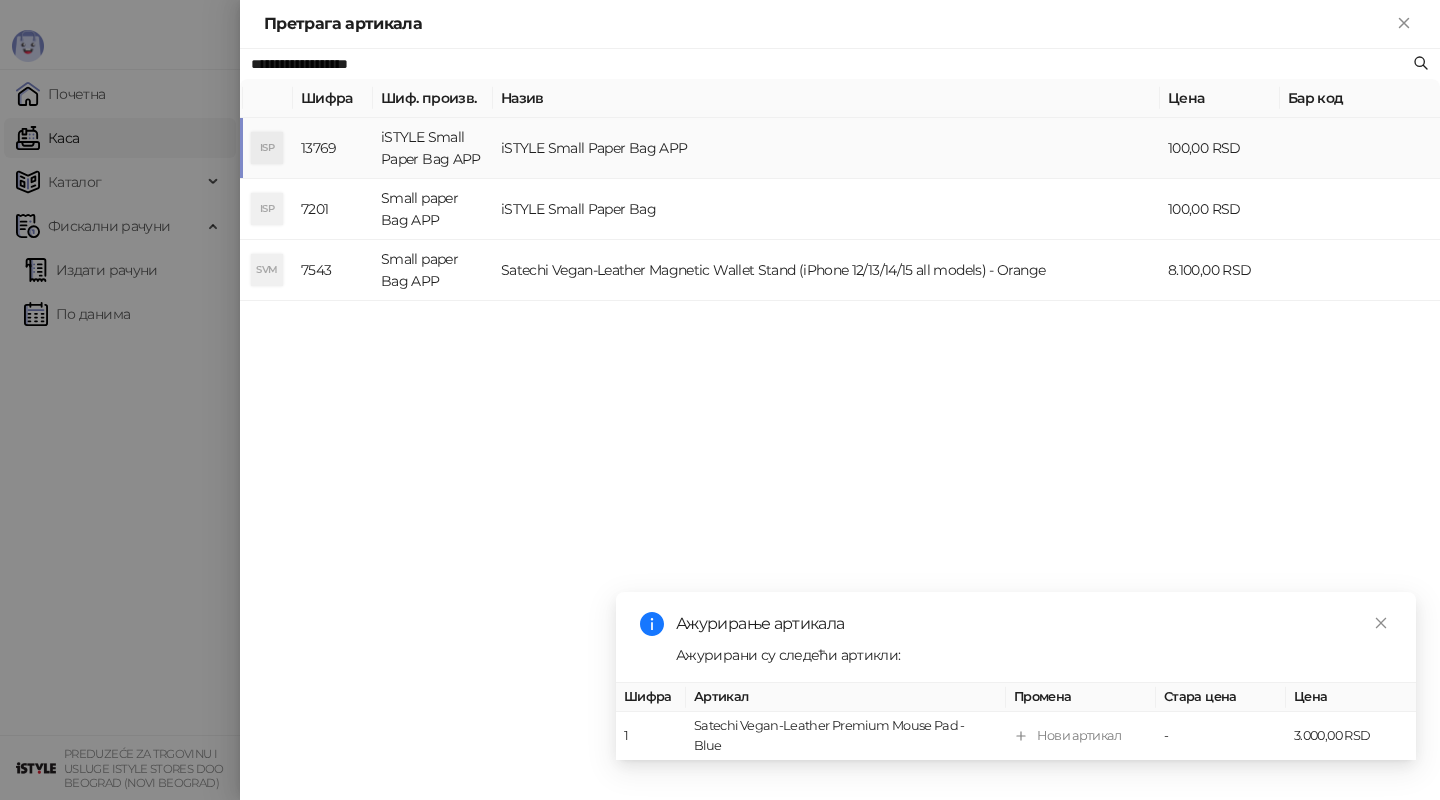 type on "**********" 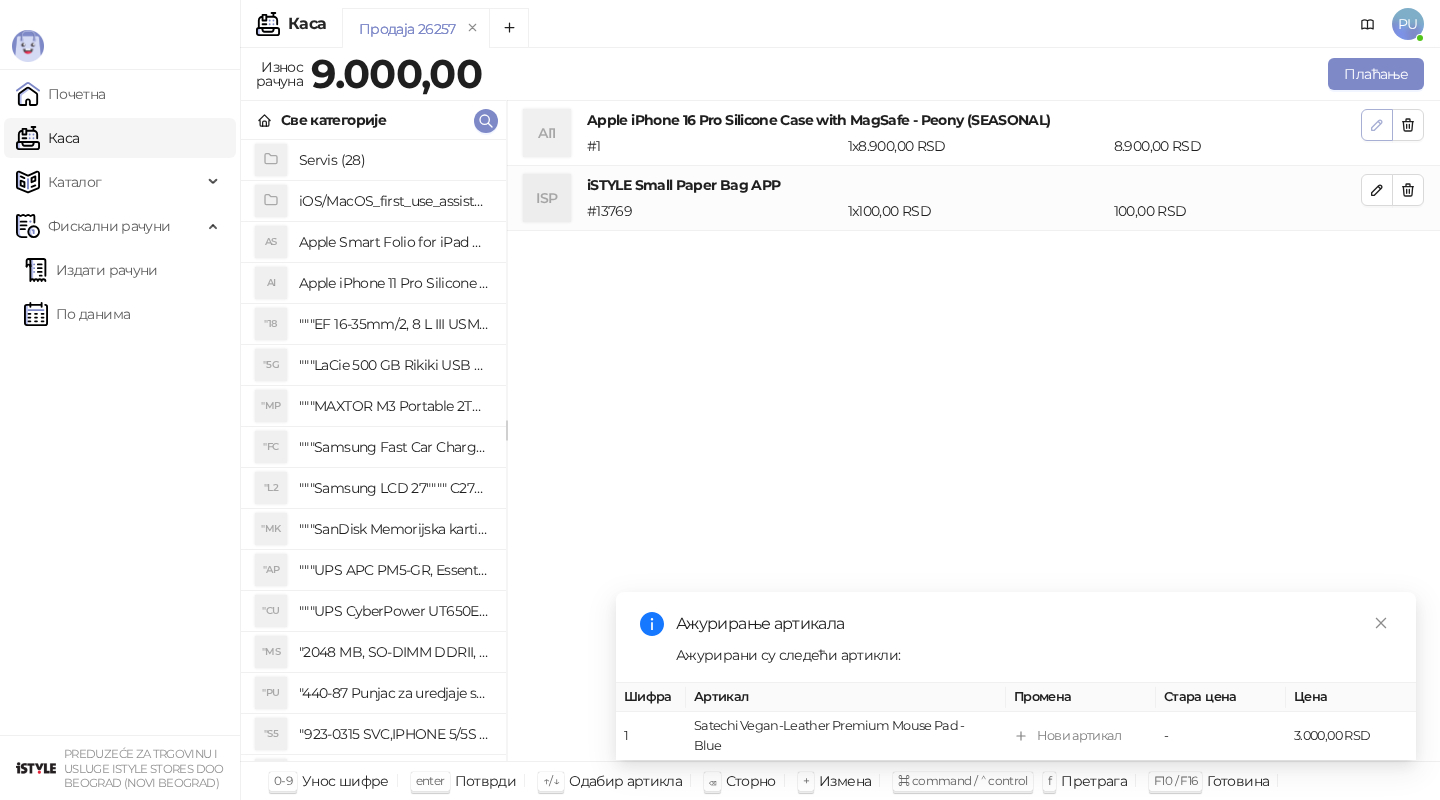click 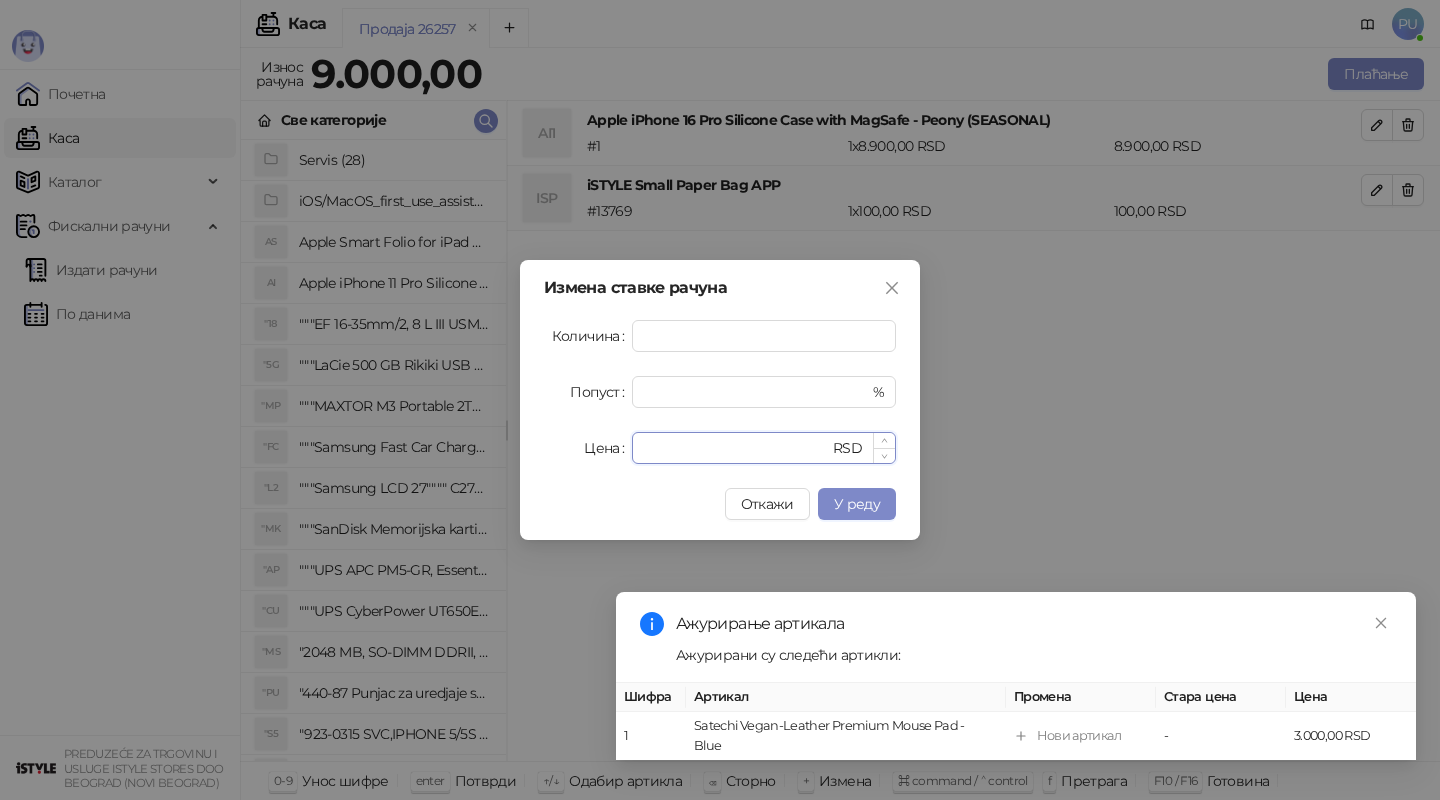 click on "****" at bounding box center [736, 448] 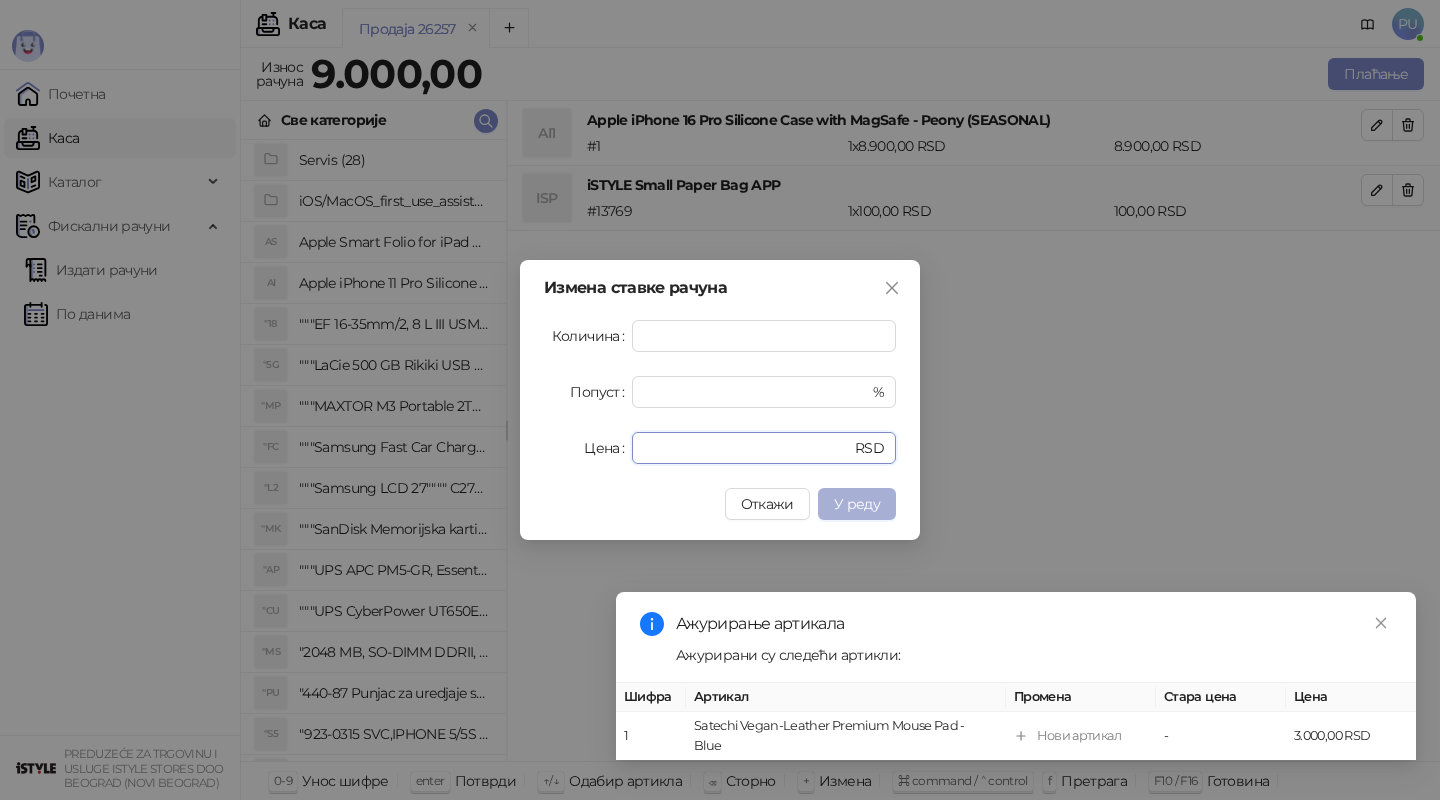 type on "****" 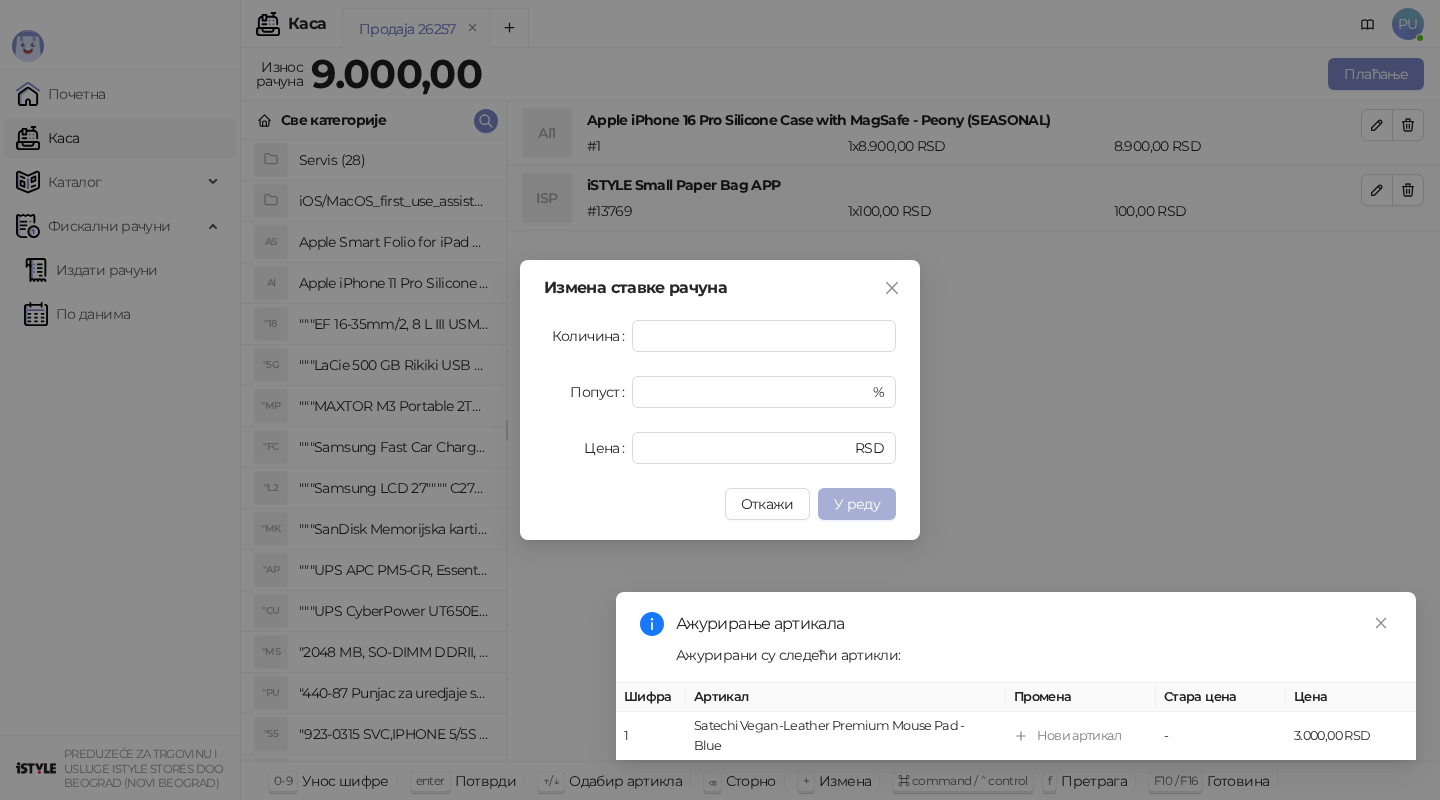 click on "У реду" at bounding box center [857, 504] 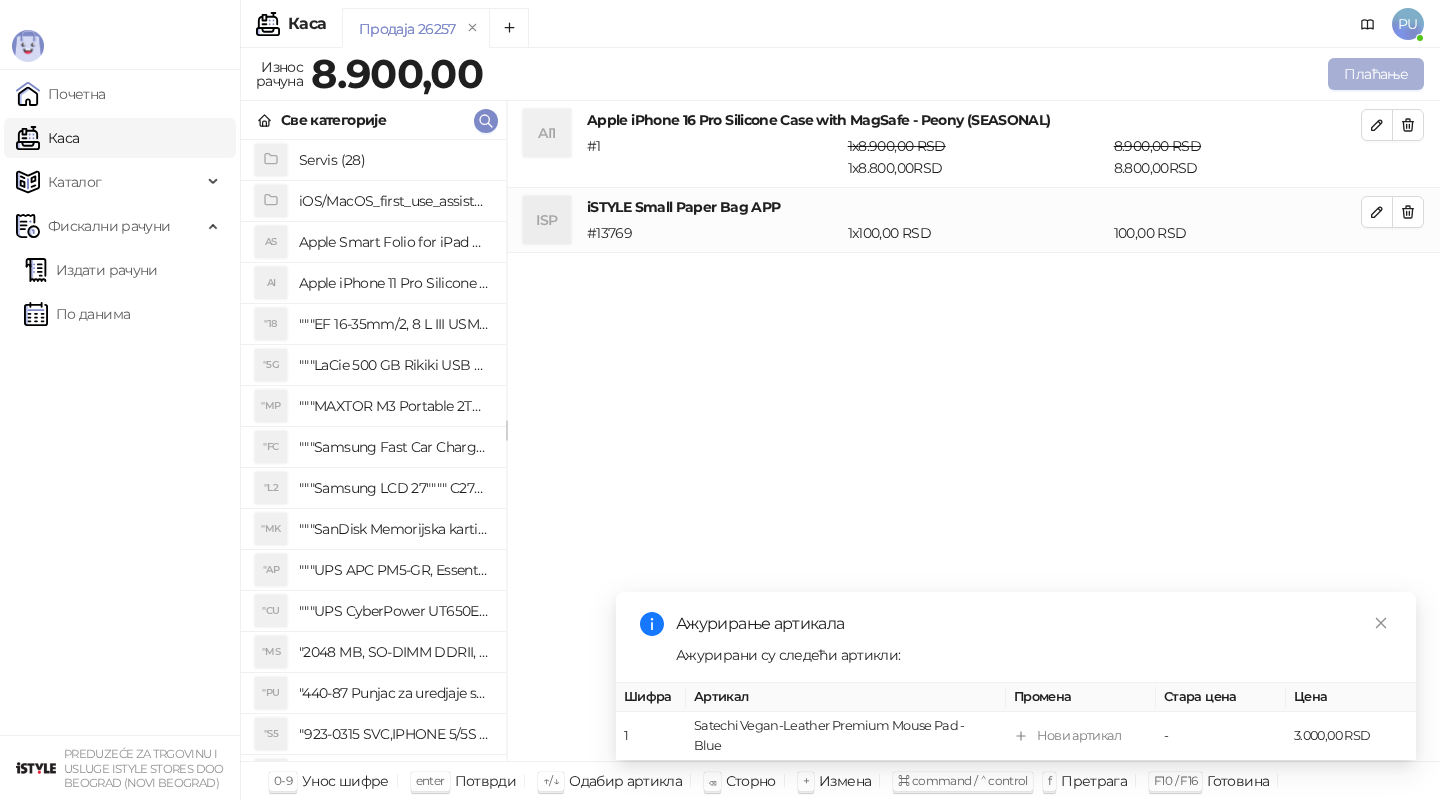 click on "Плаћање" at bounding box center [1376, 74] 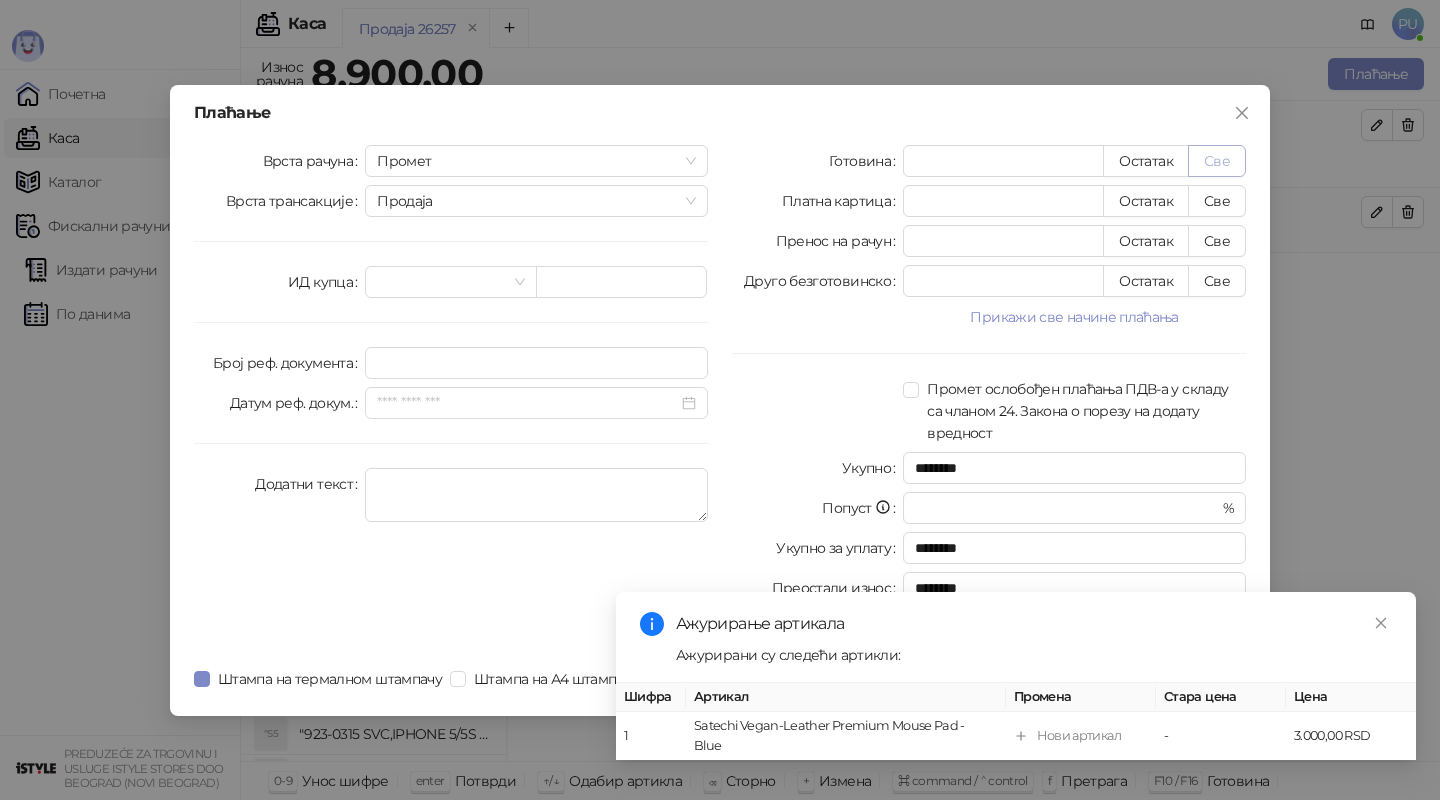 click on "Све" at bounding box center (1217, 161) 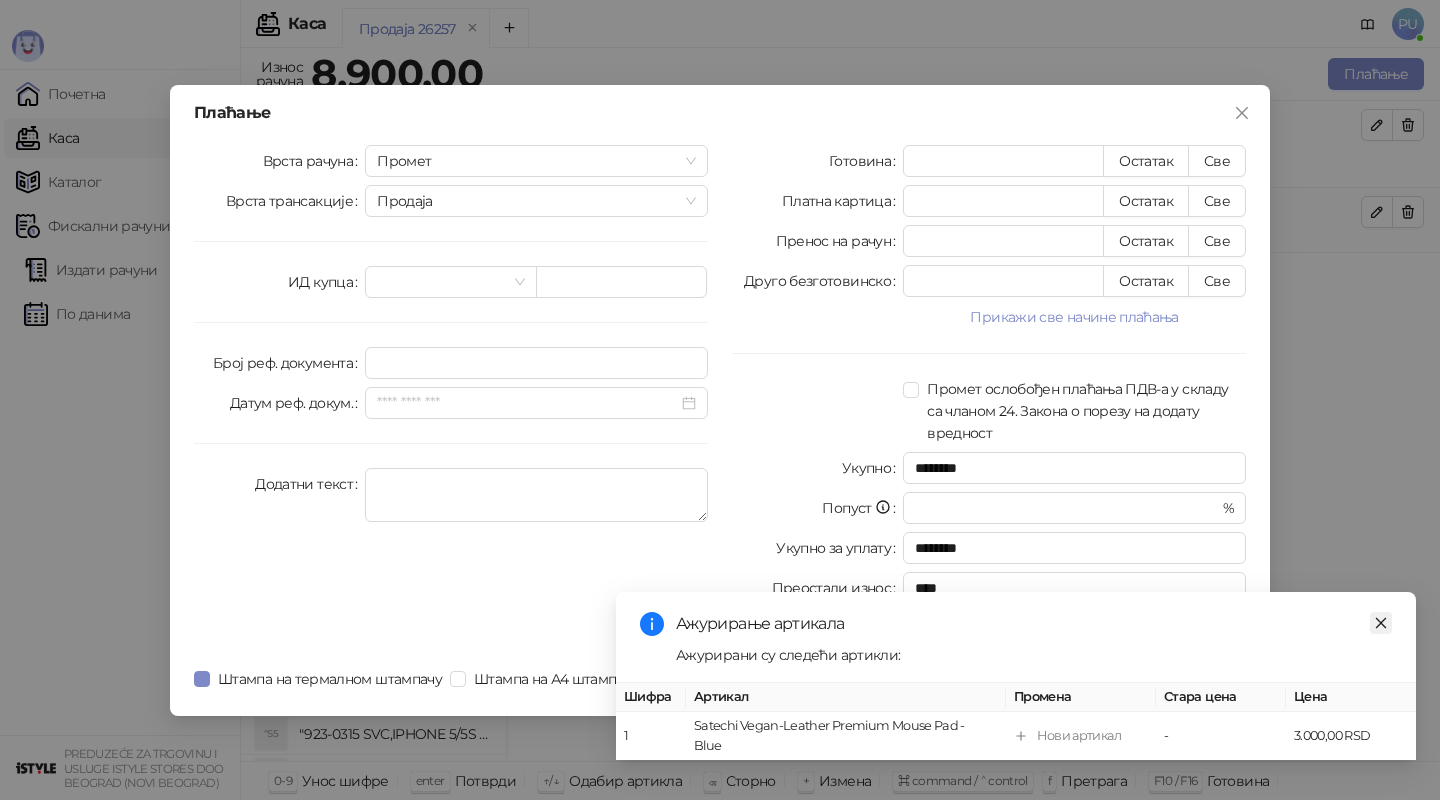 click 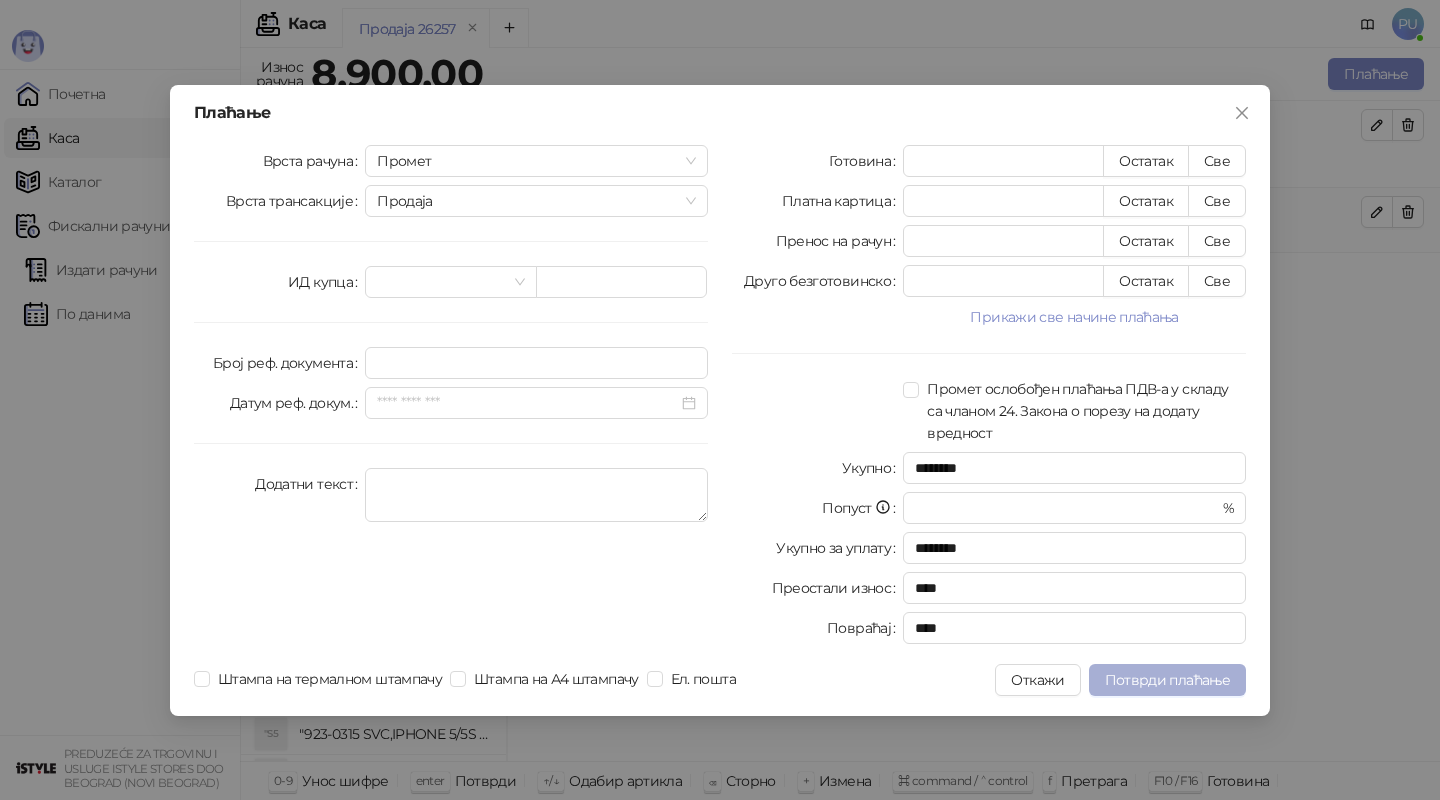 click on "Потврди плаћање" at bounding box center [1167, 680] 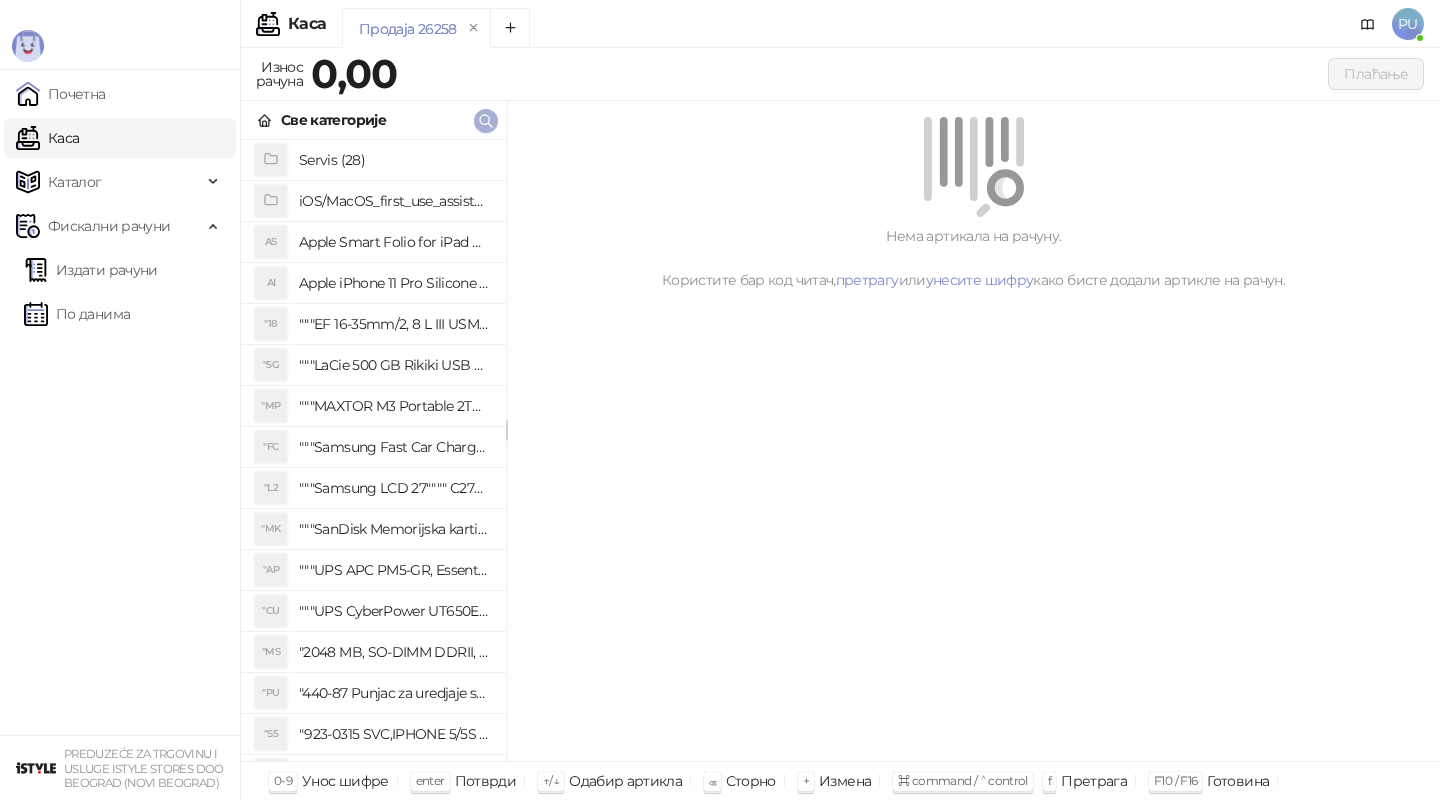 click 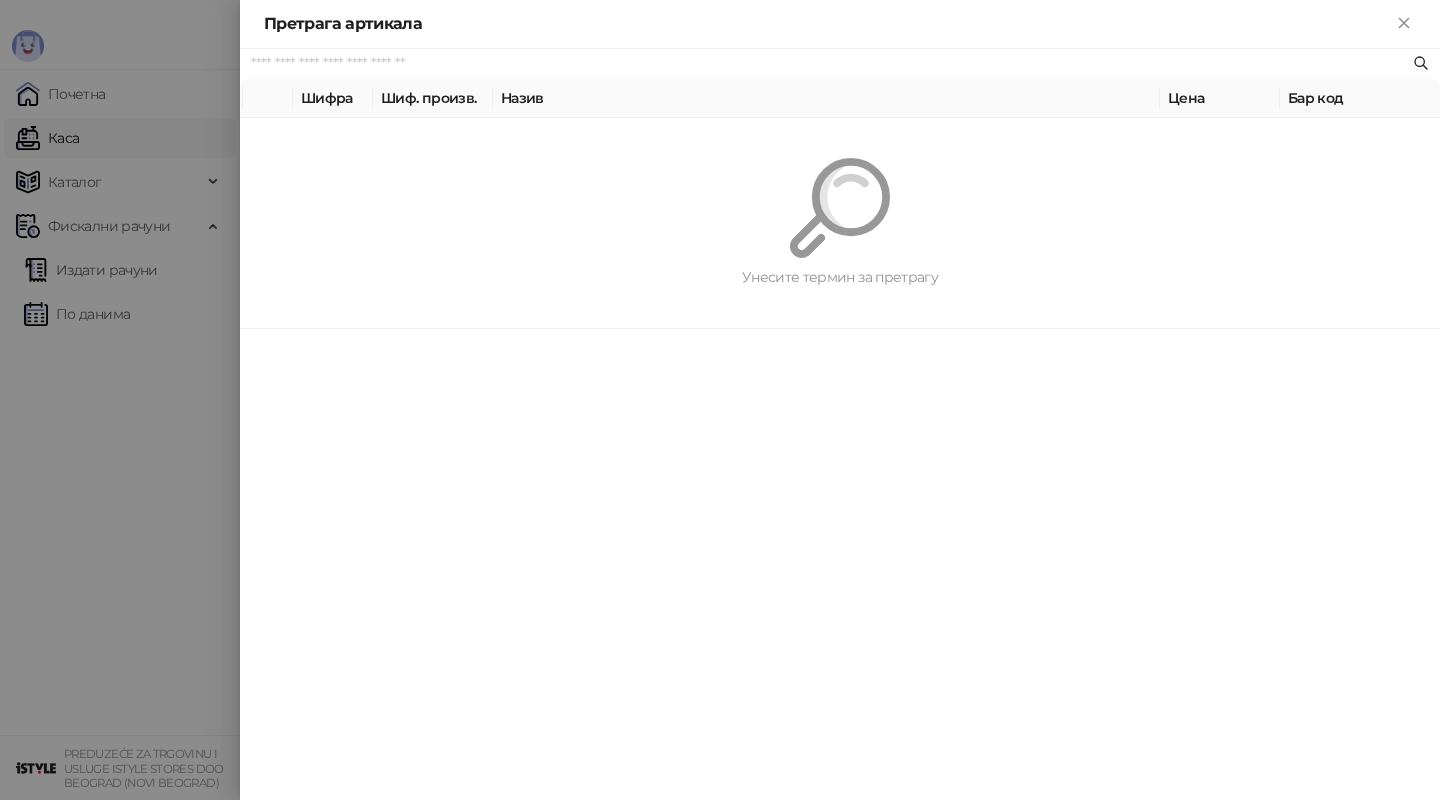 paste on "*********" 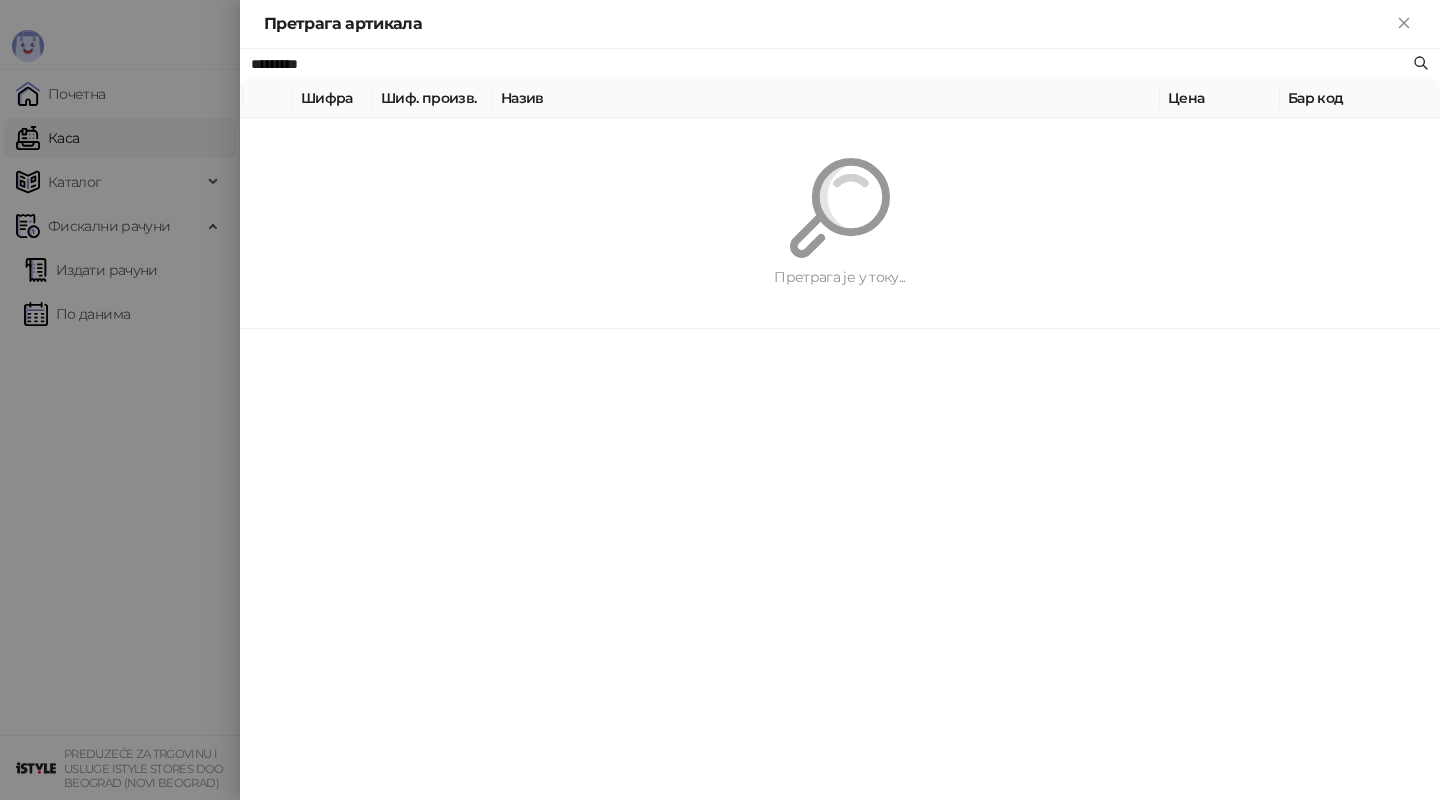 type on "*********" 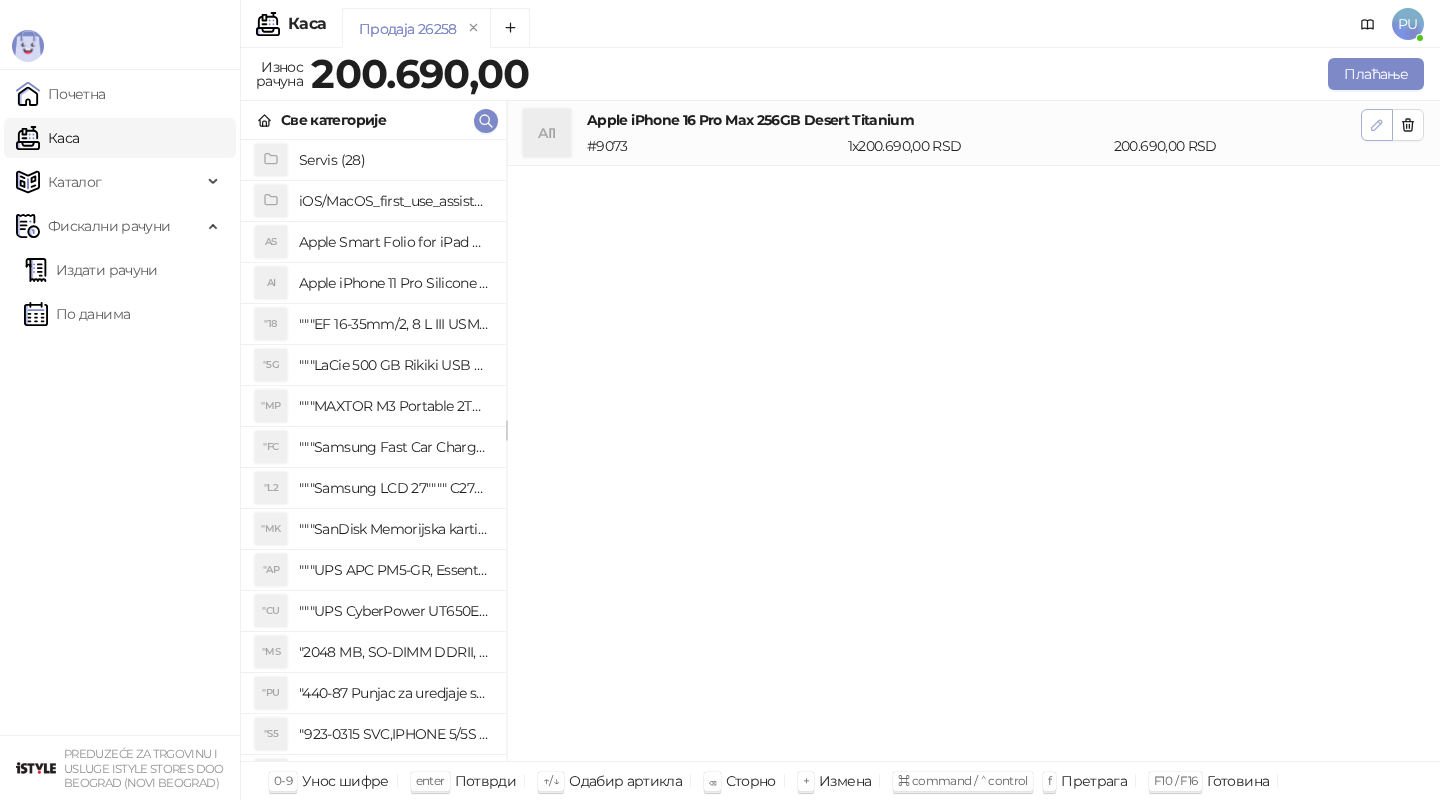 click 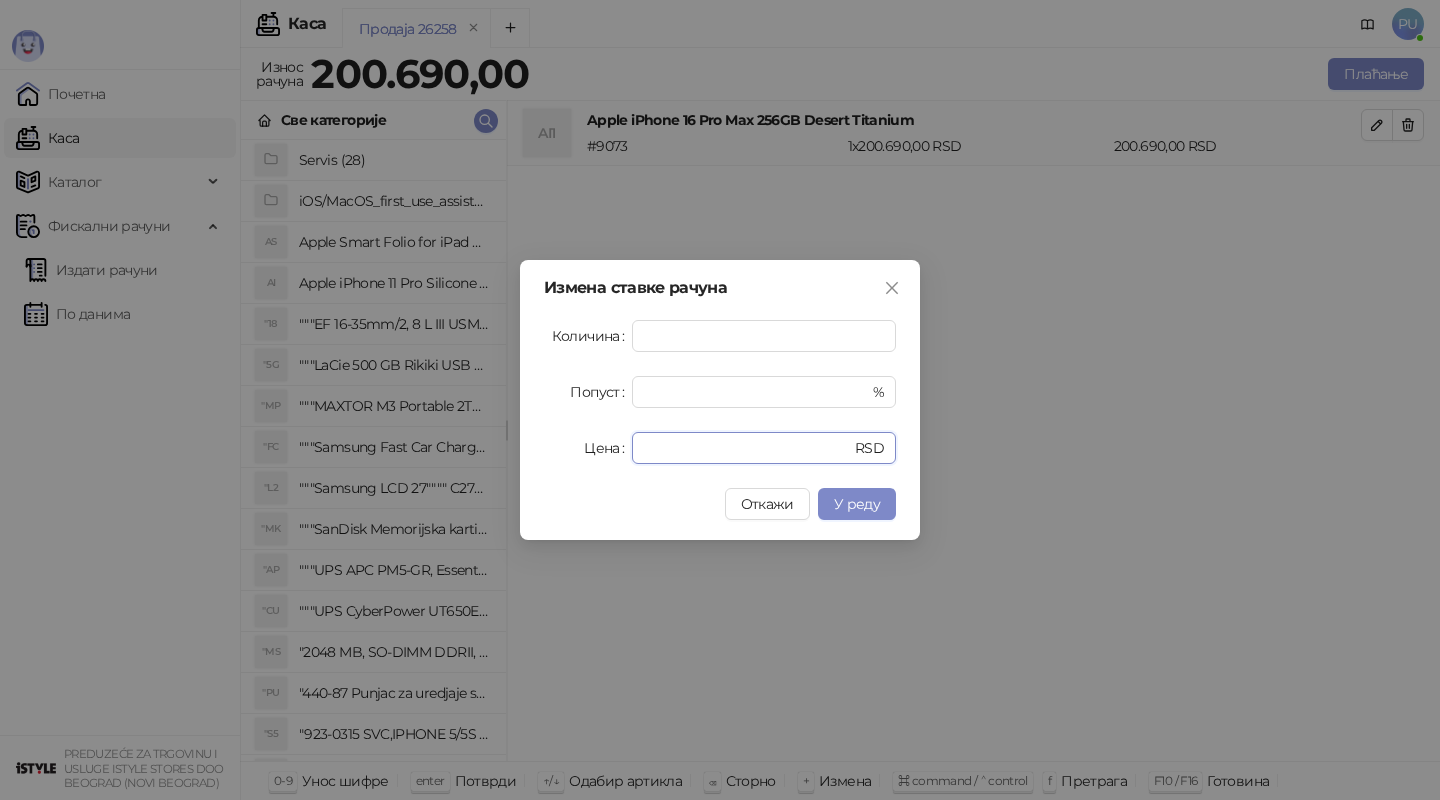 drag, startPoint x: 743, startPoint y: 454, endPoint x: 391, endPoint y: 434, distance: 352.56772 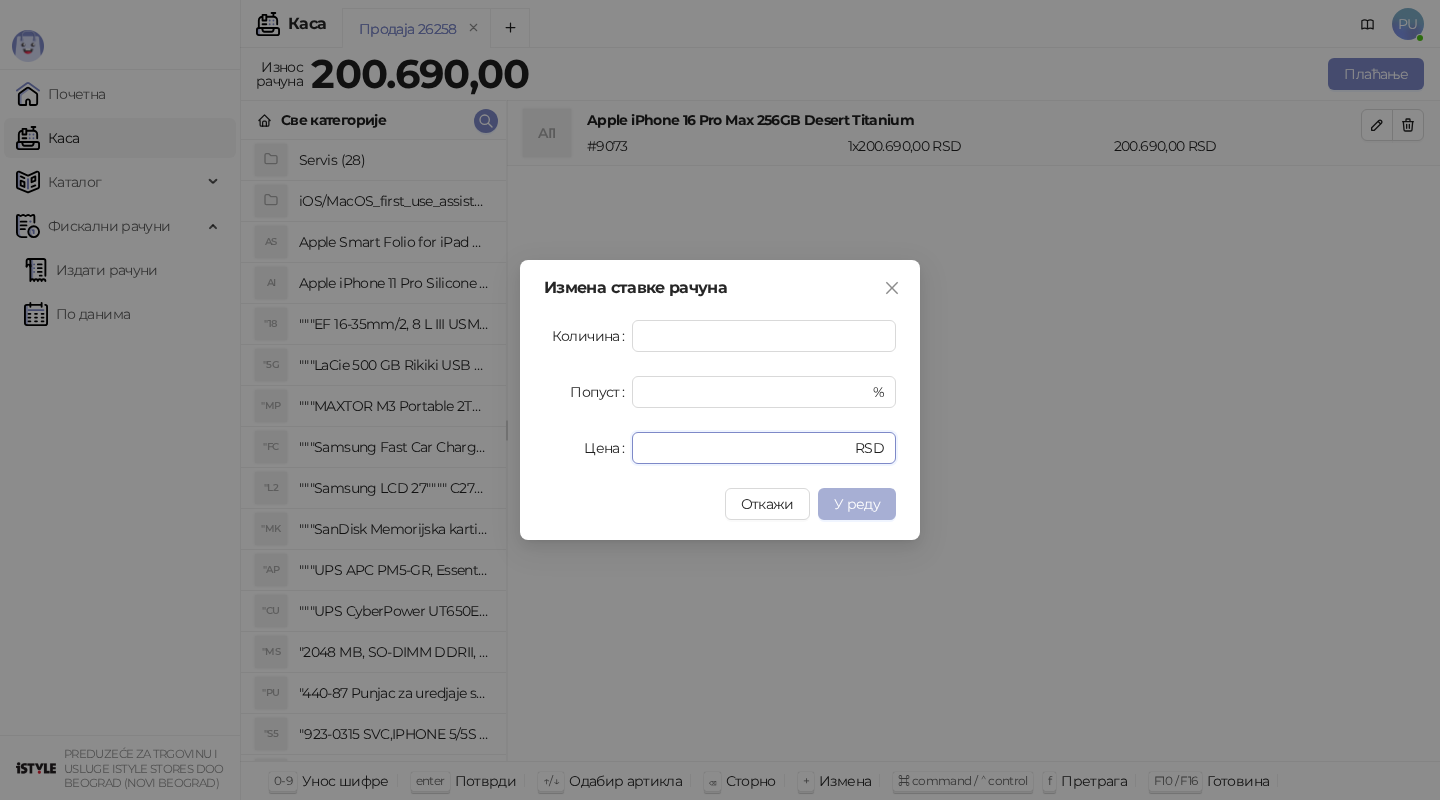 type on "******" 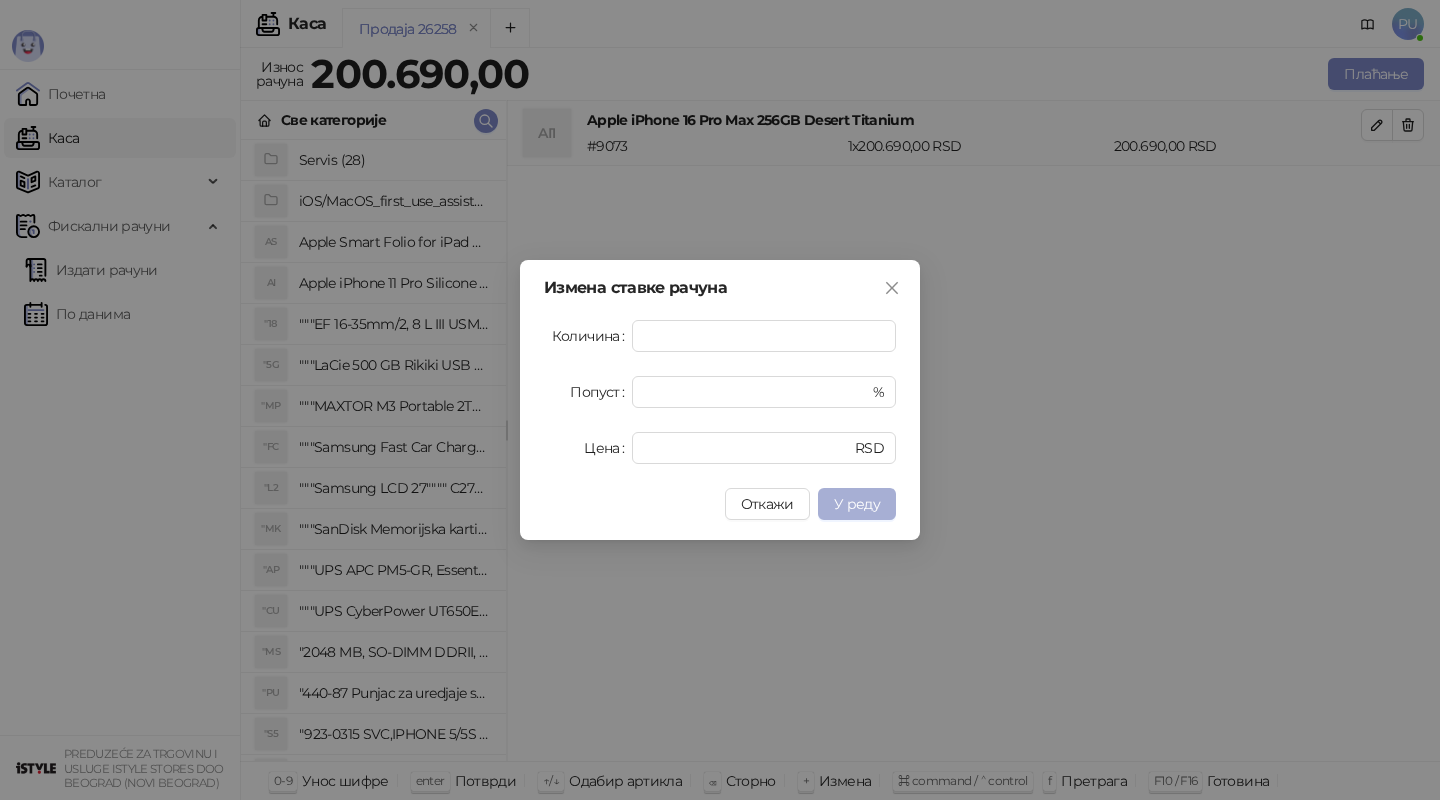 click on "У реду" at bounding box center [857, 504] 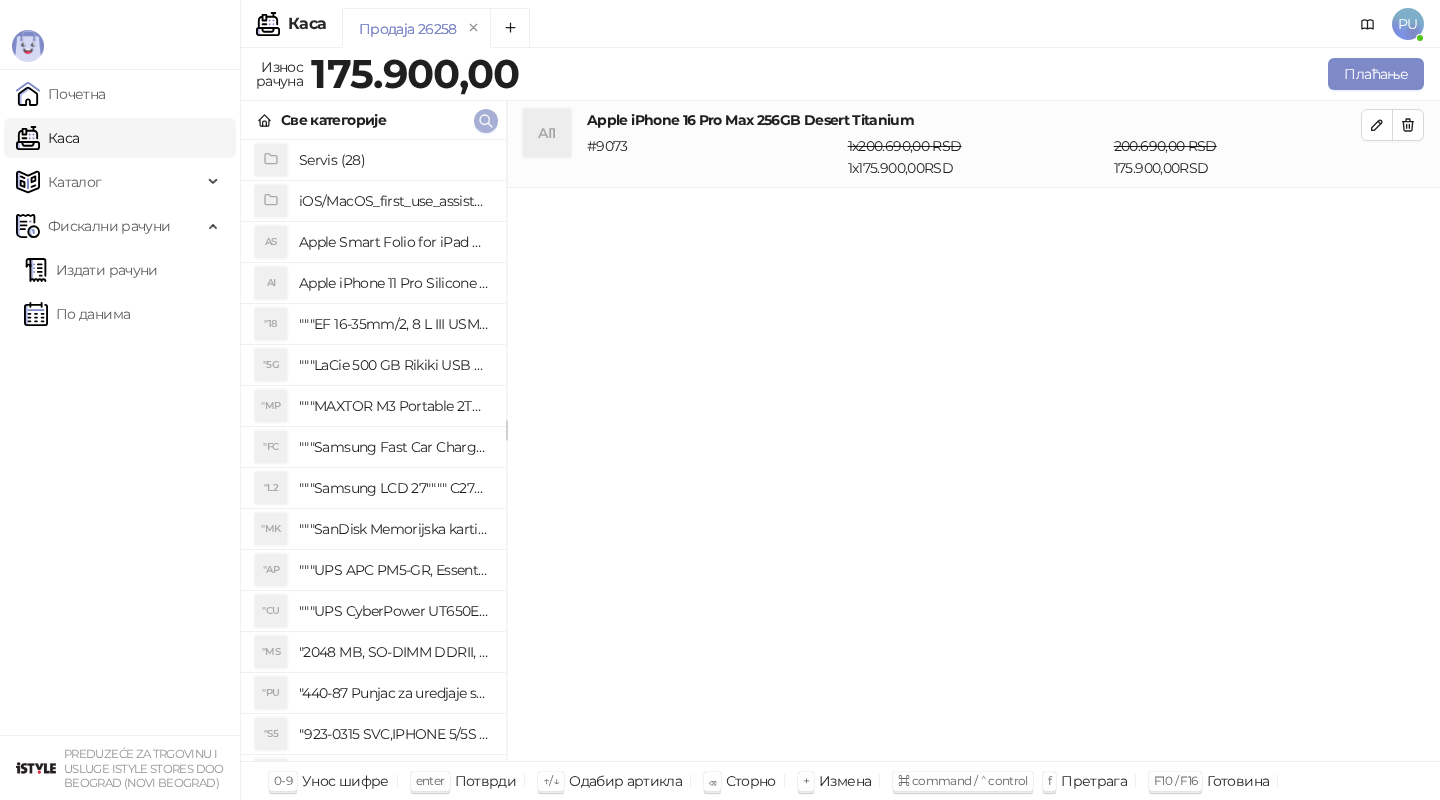 click 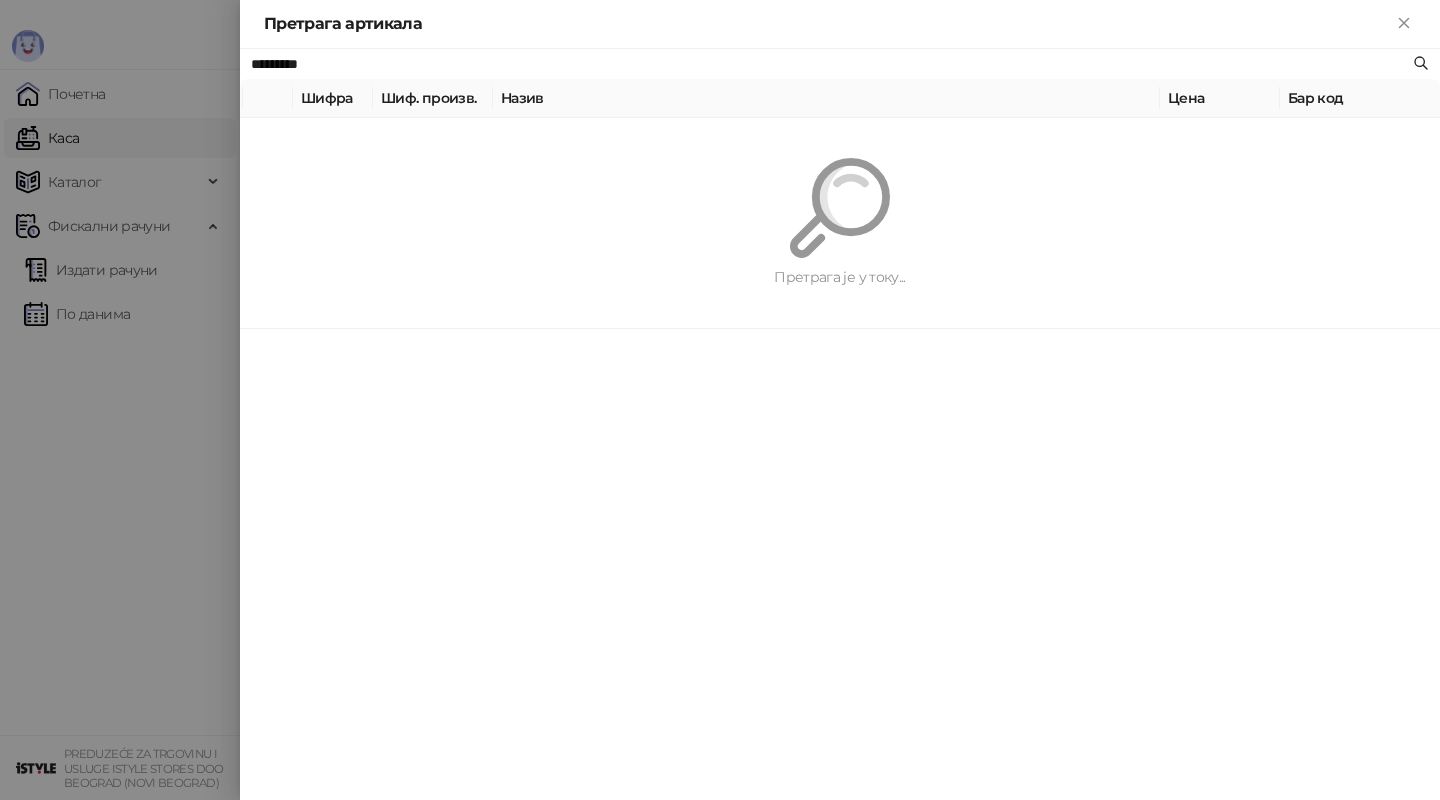 paste 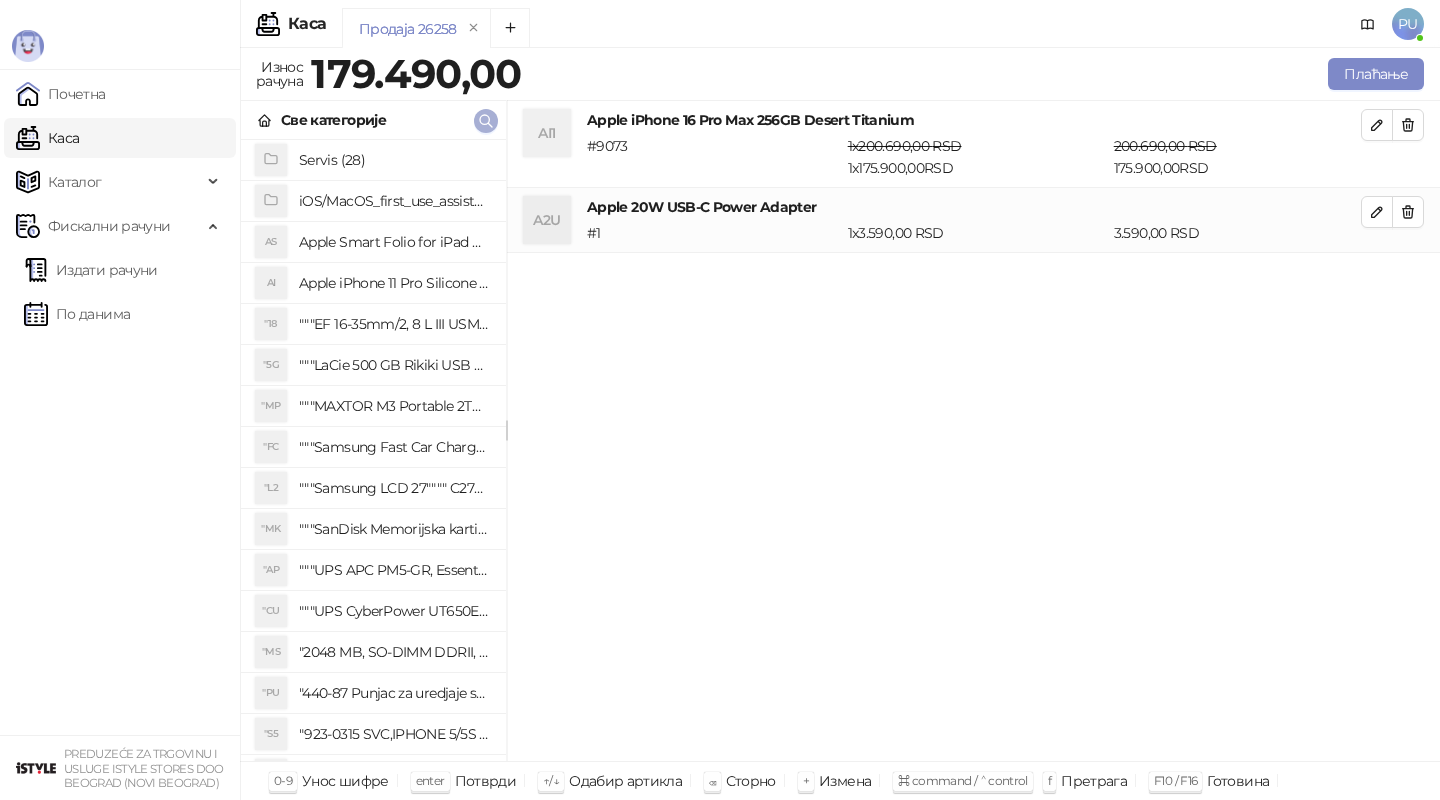 click 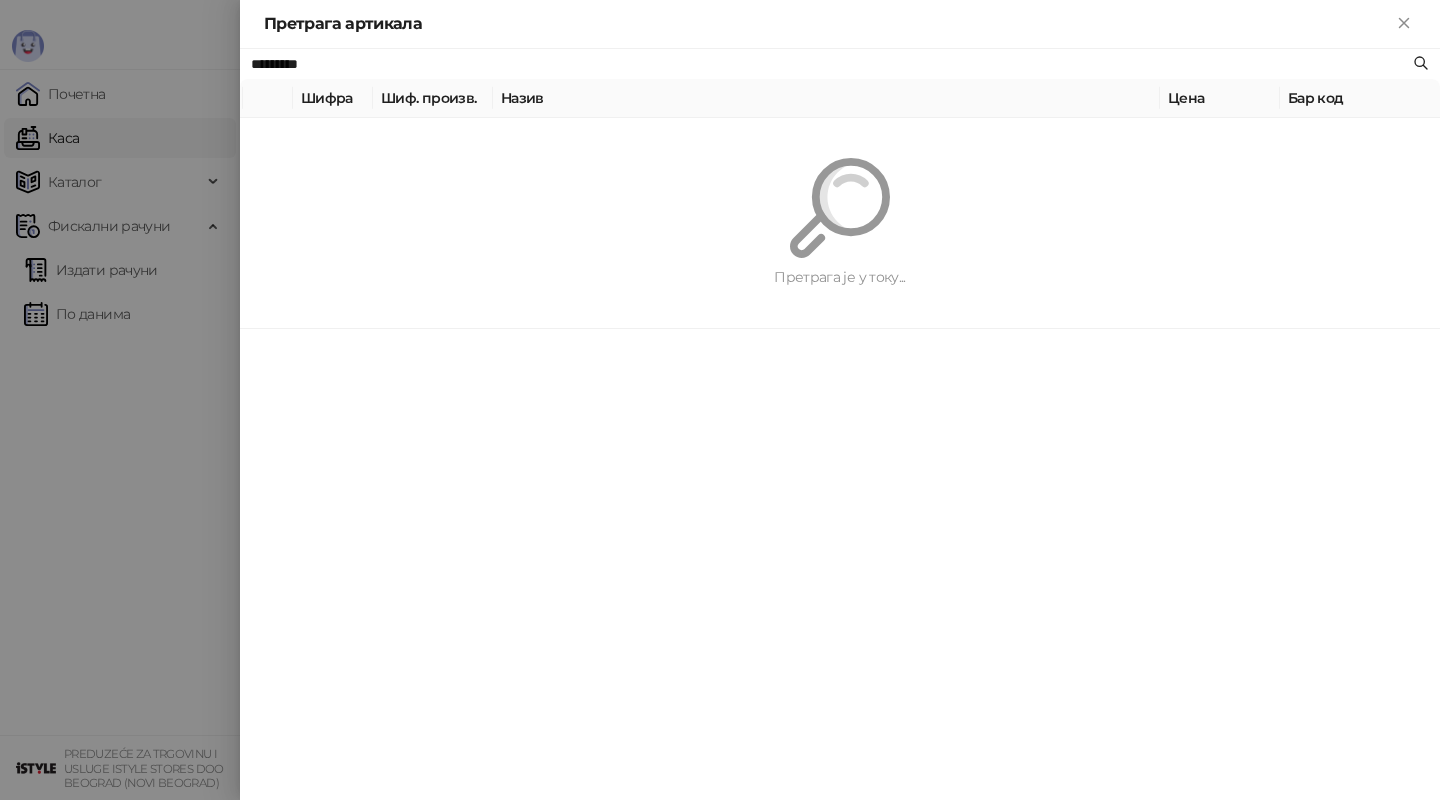 paste 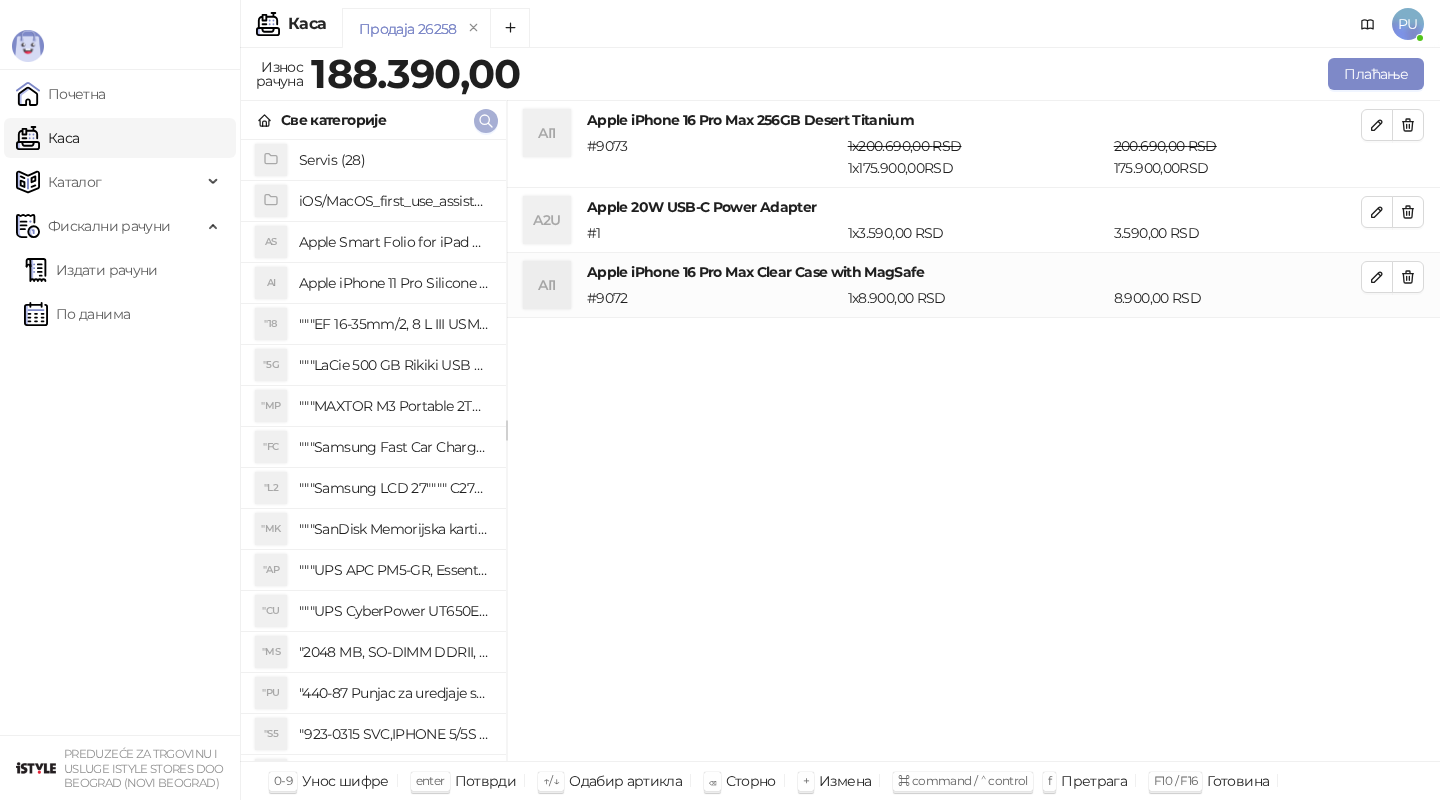 click 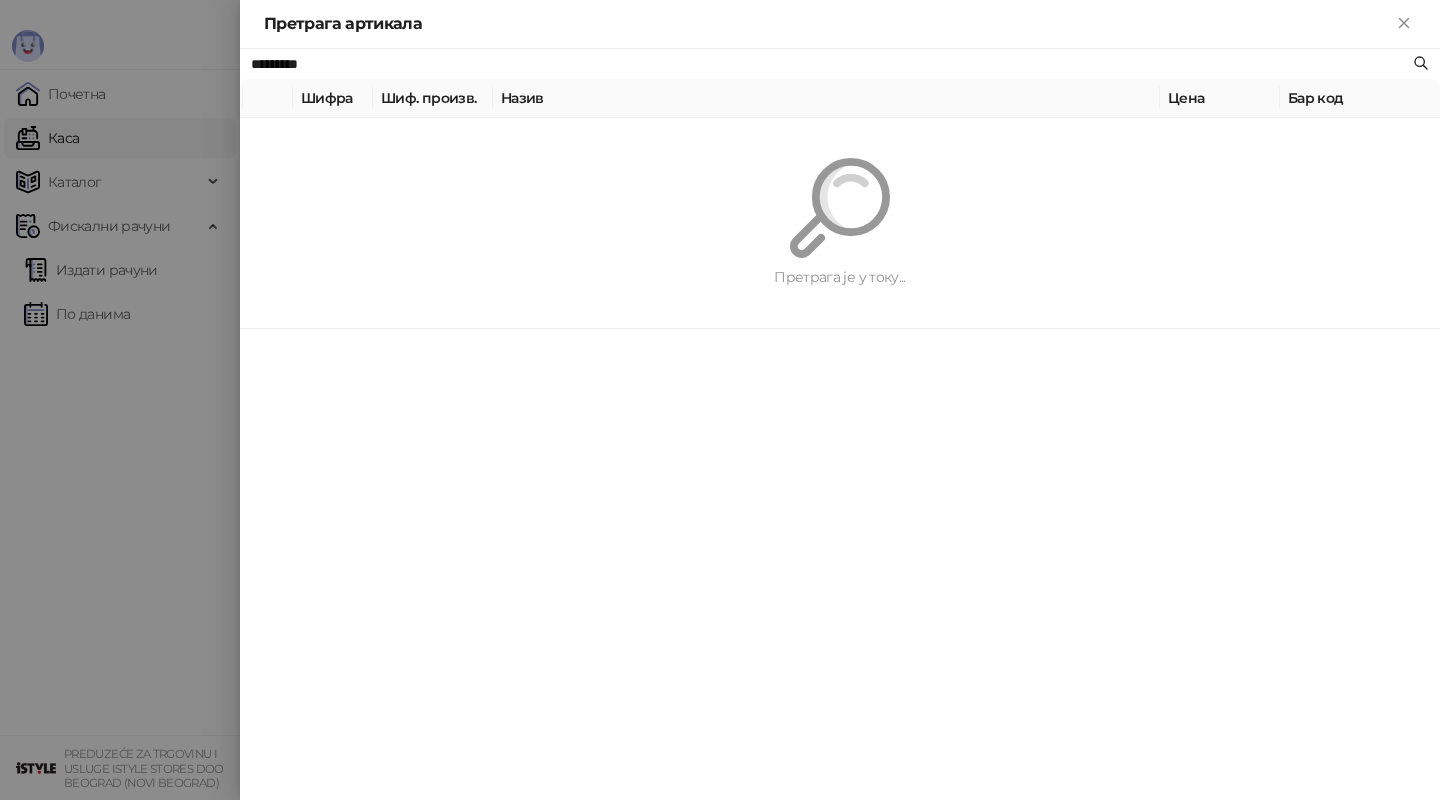 paste on "**********" 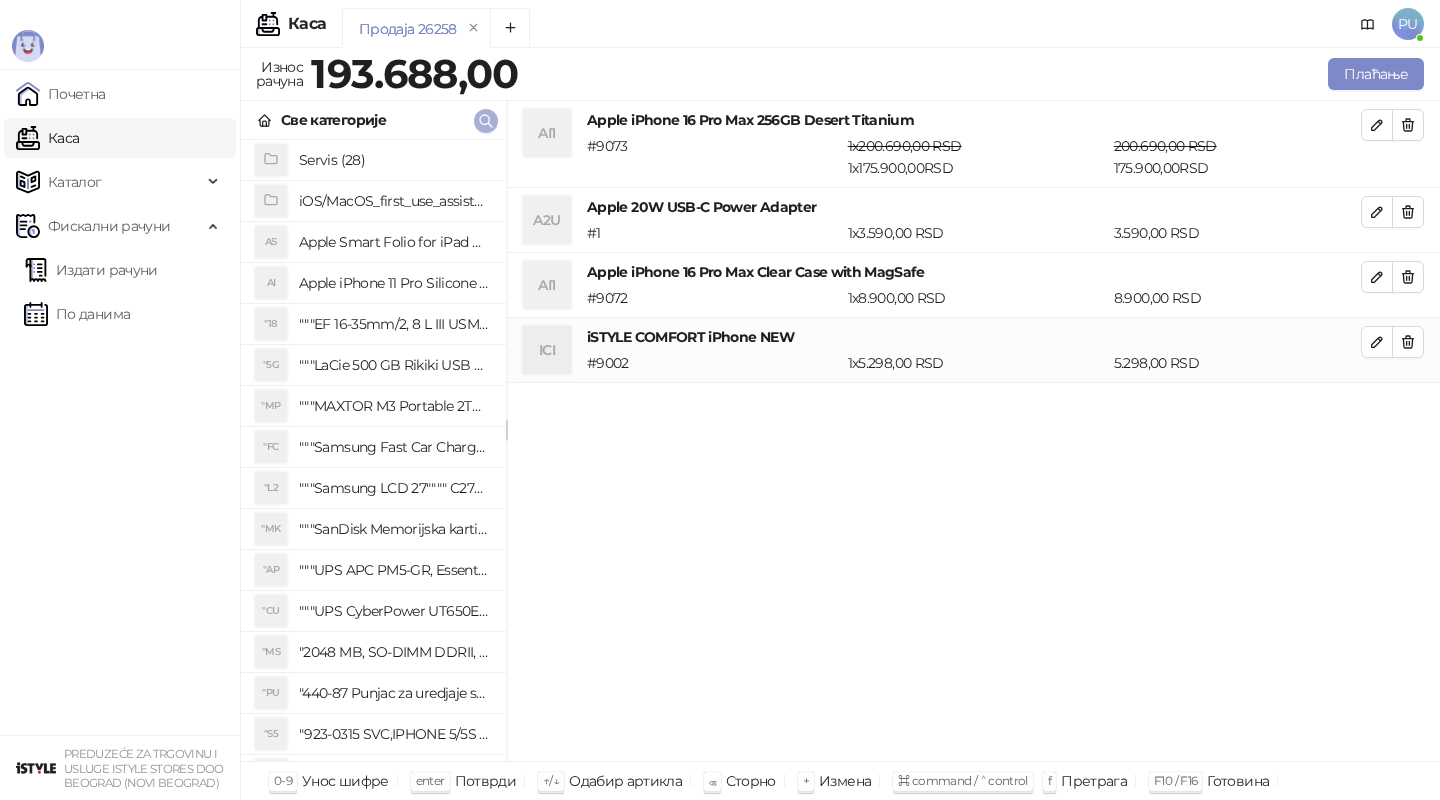 click 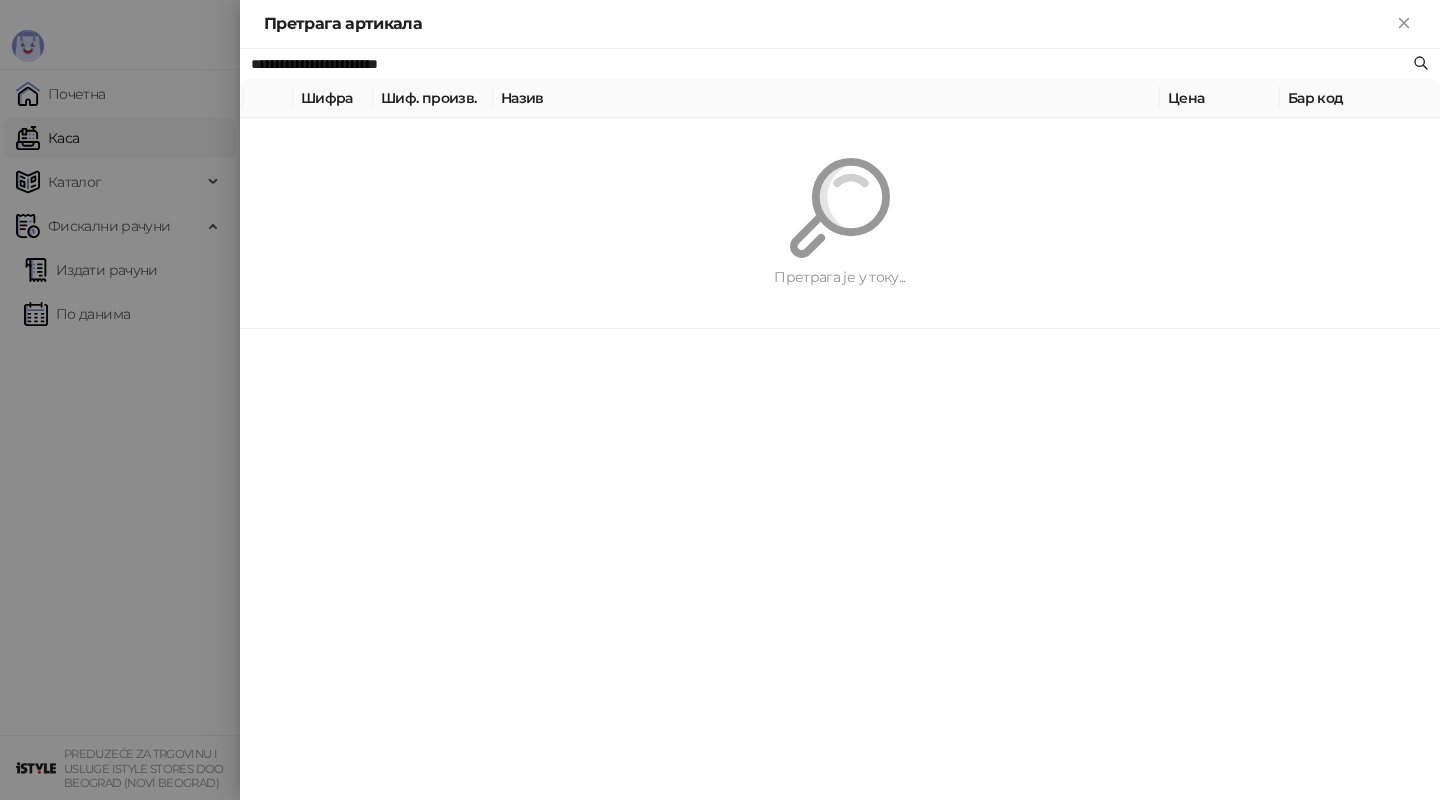 paste 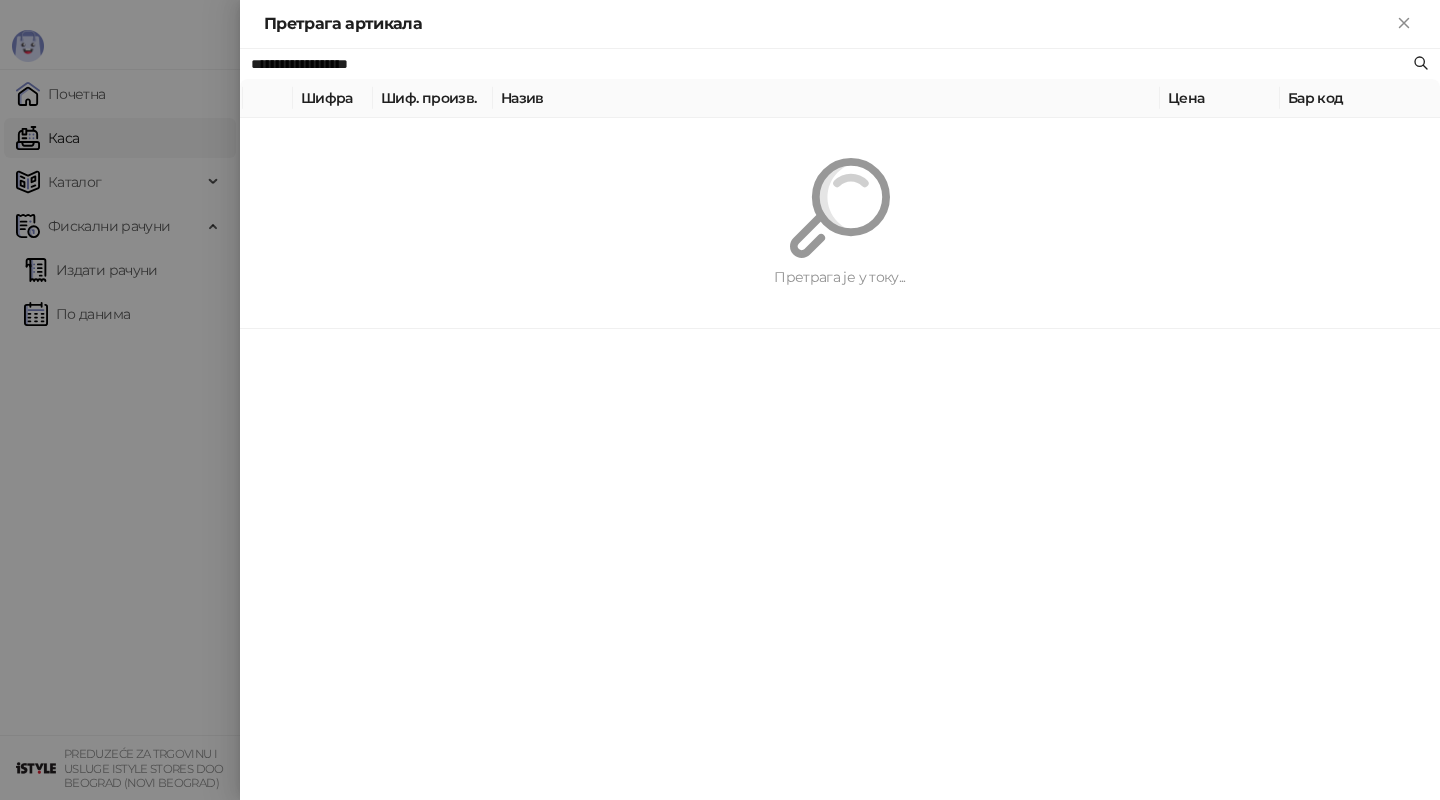 type on "**********" 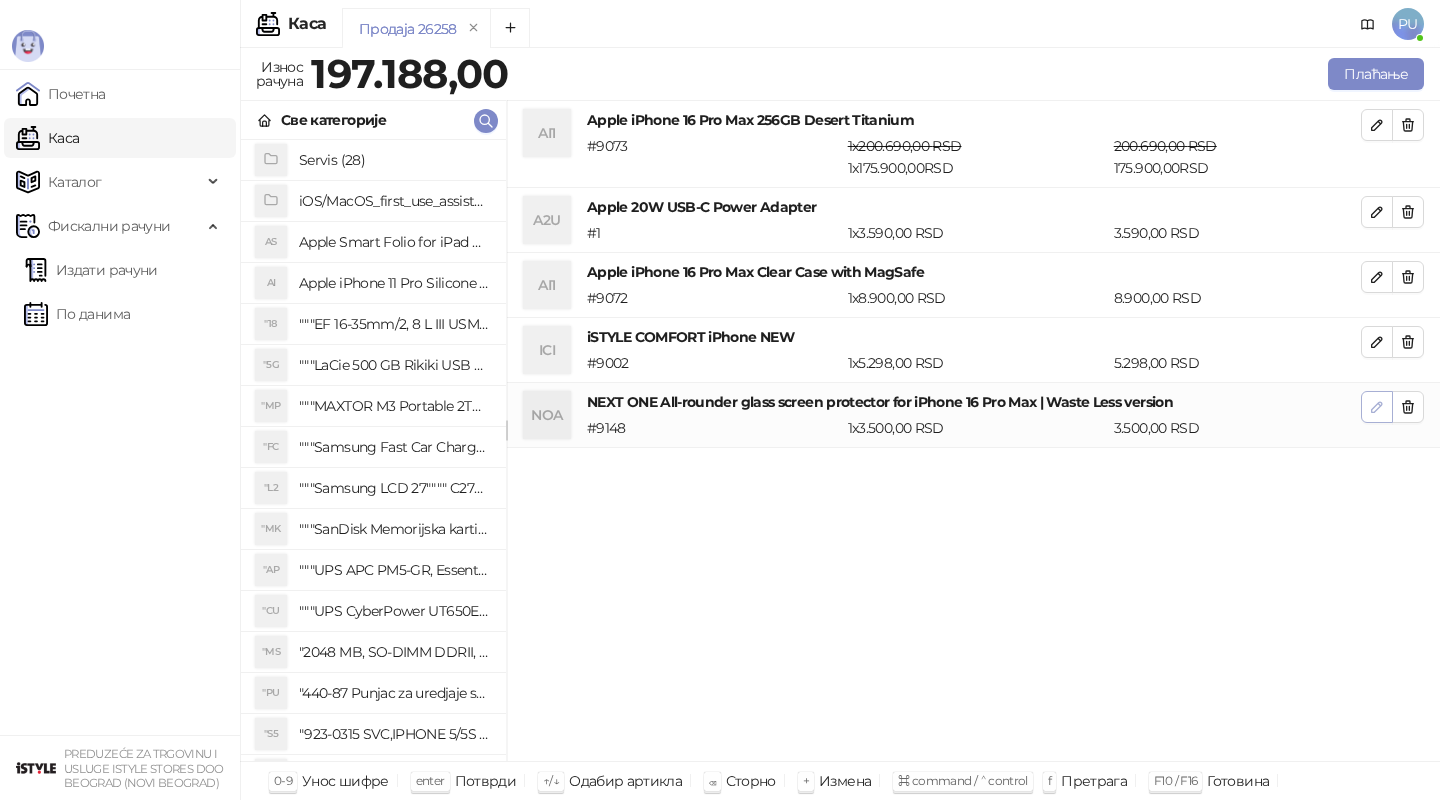 click 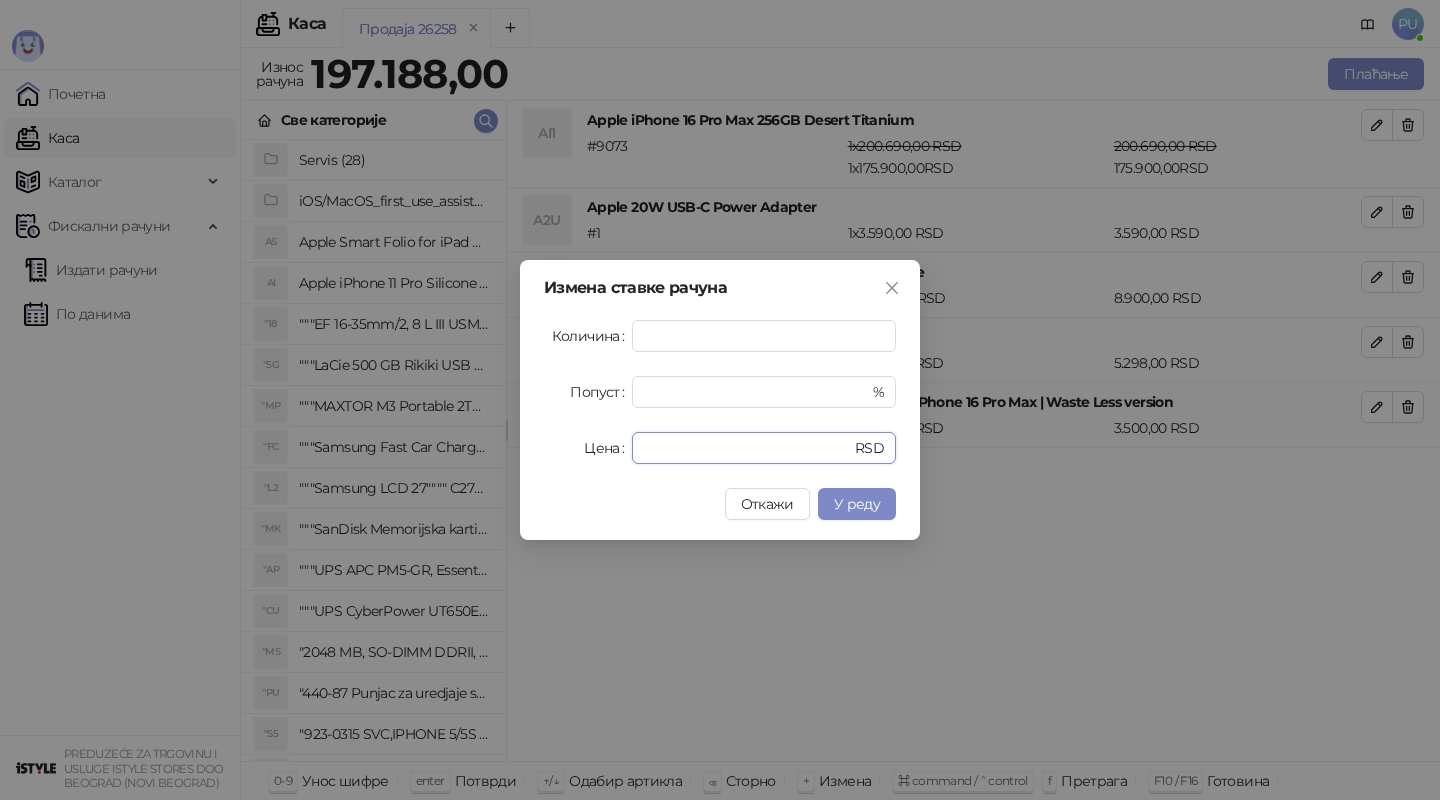 drag, startPoint x: 698, startPoint y: 448, endPoint x: 538, endPoint y: 422, distance: 162.09874 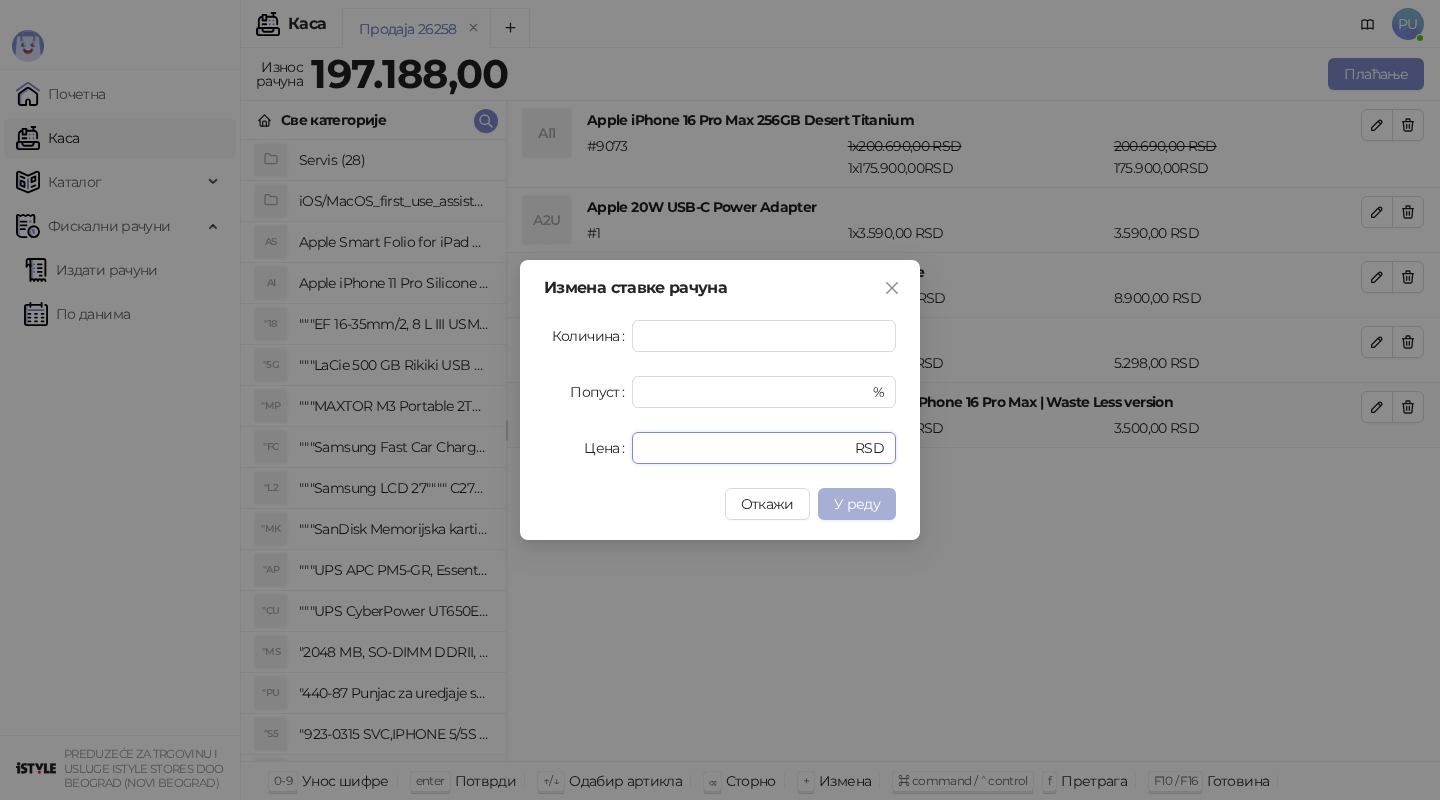 type on "*" 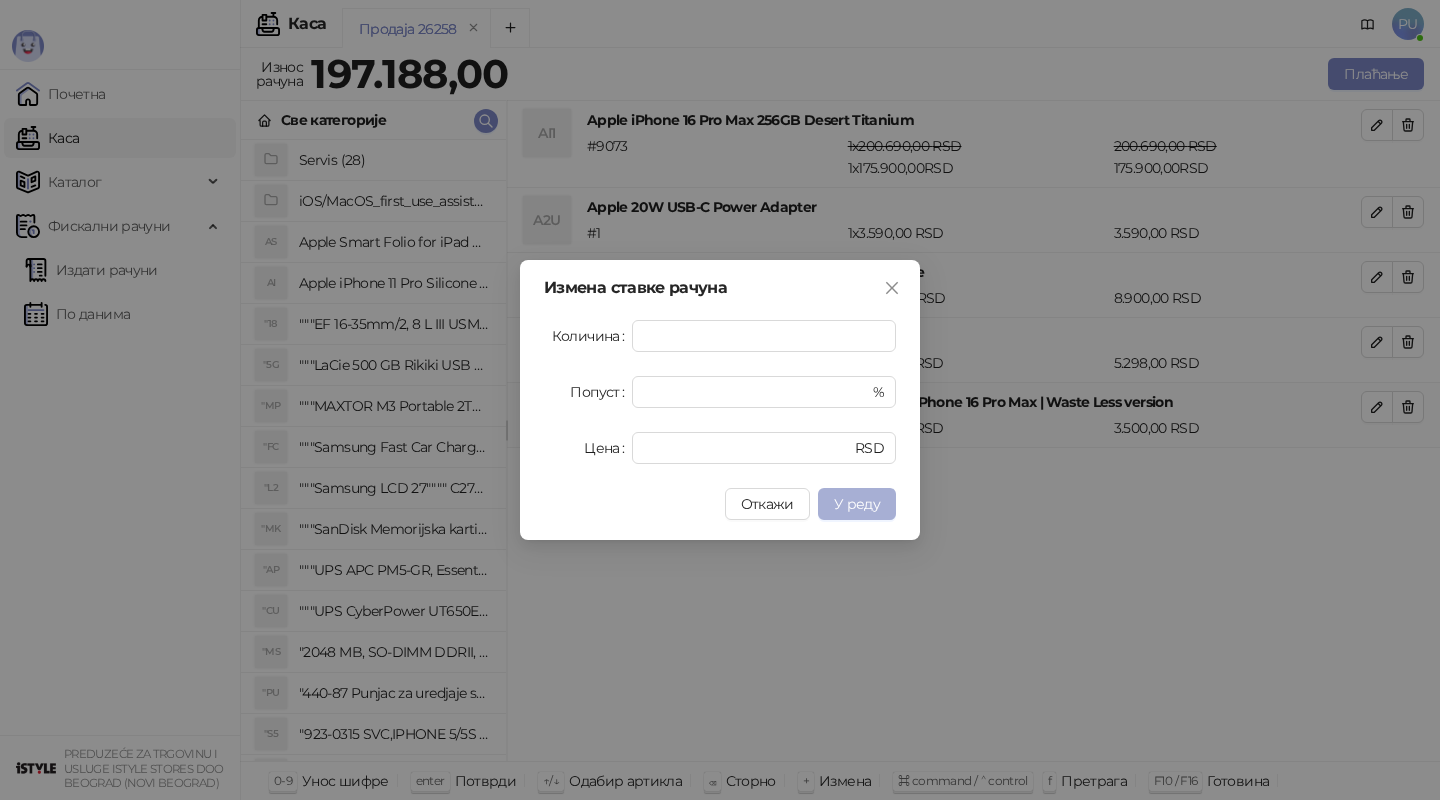 click on "У реду" at bounding box center [857, 504] 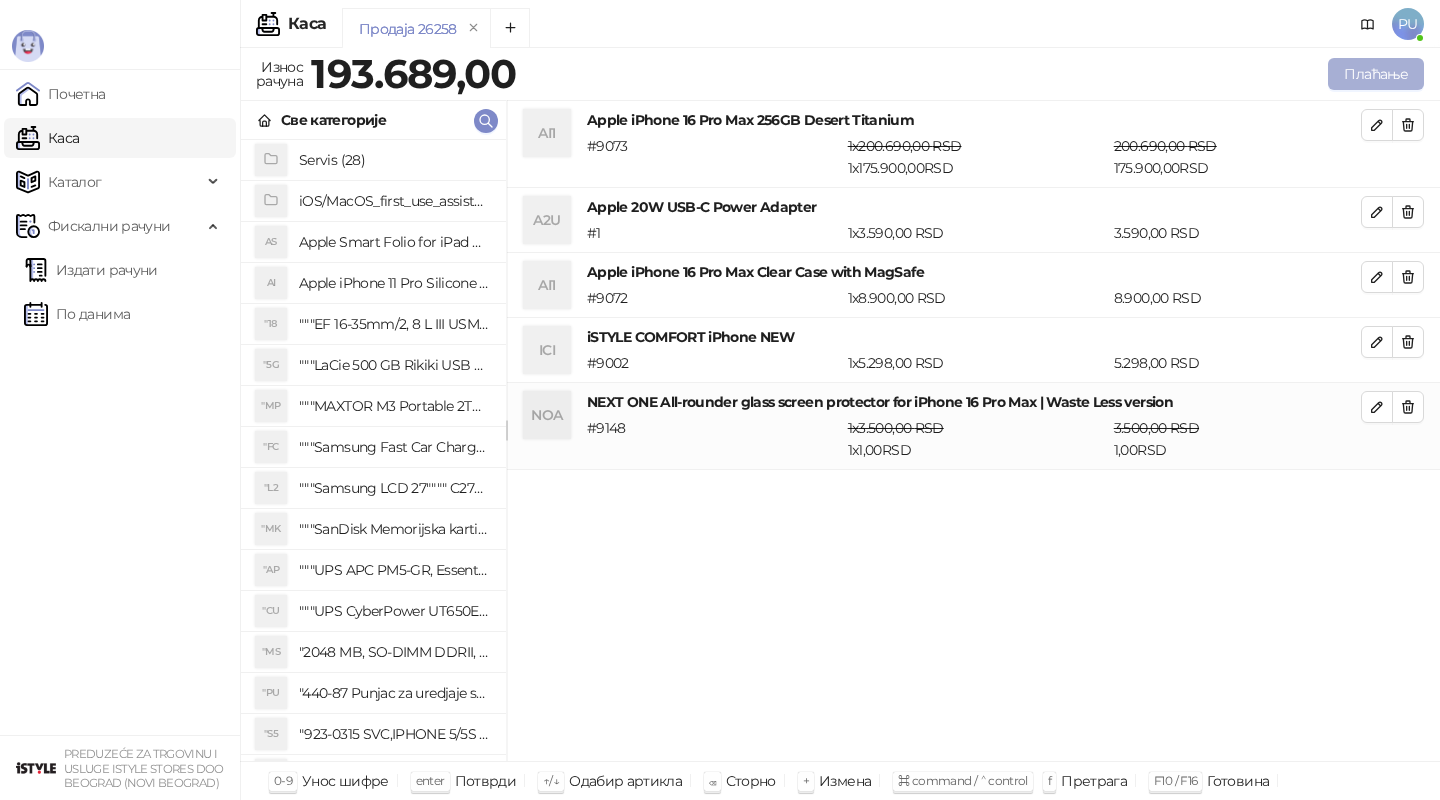 click on "Плаћање" at bounding box center [1376, 74] 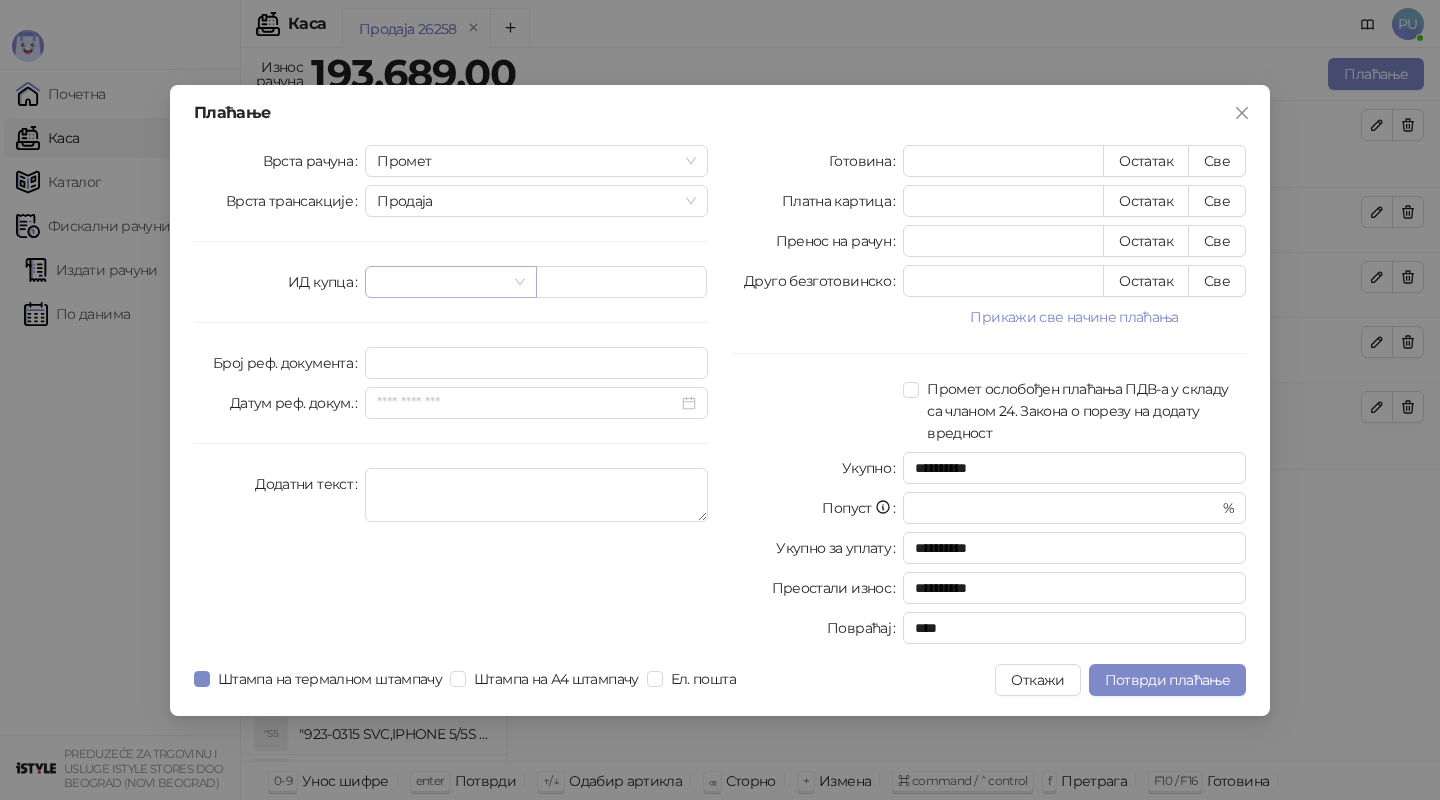 click at bounding box center (450, 282) 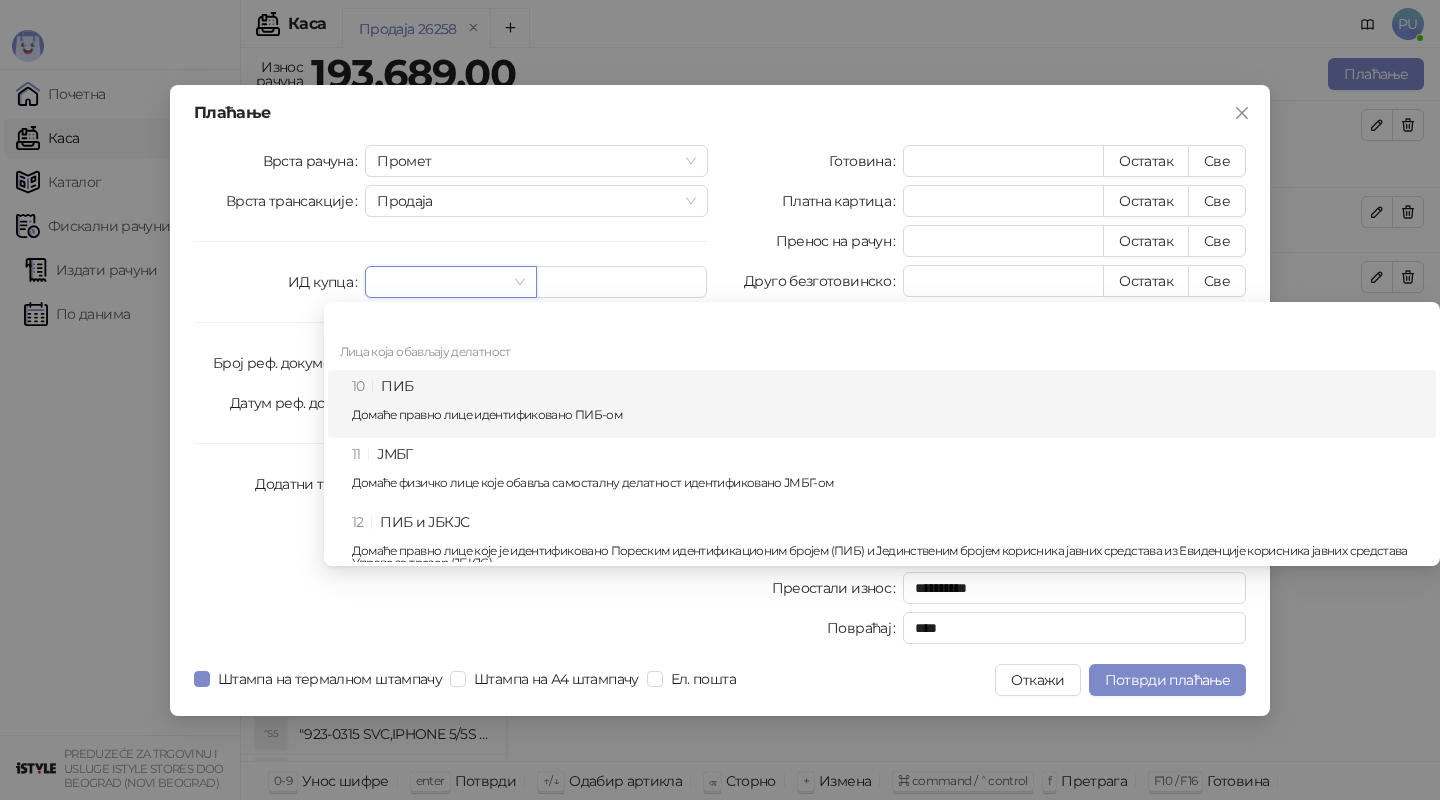 click on "10 ПИБ Домаће правно лице идентификовано ПИБ-ом" at bounding box center [888, 404] 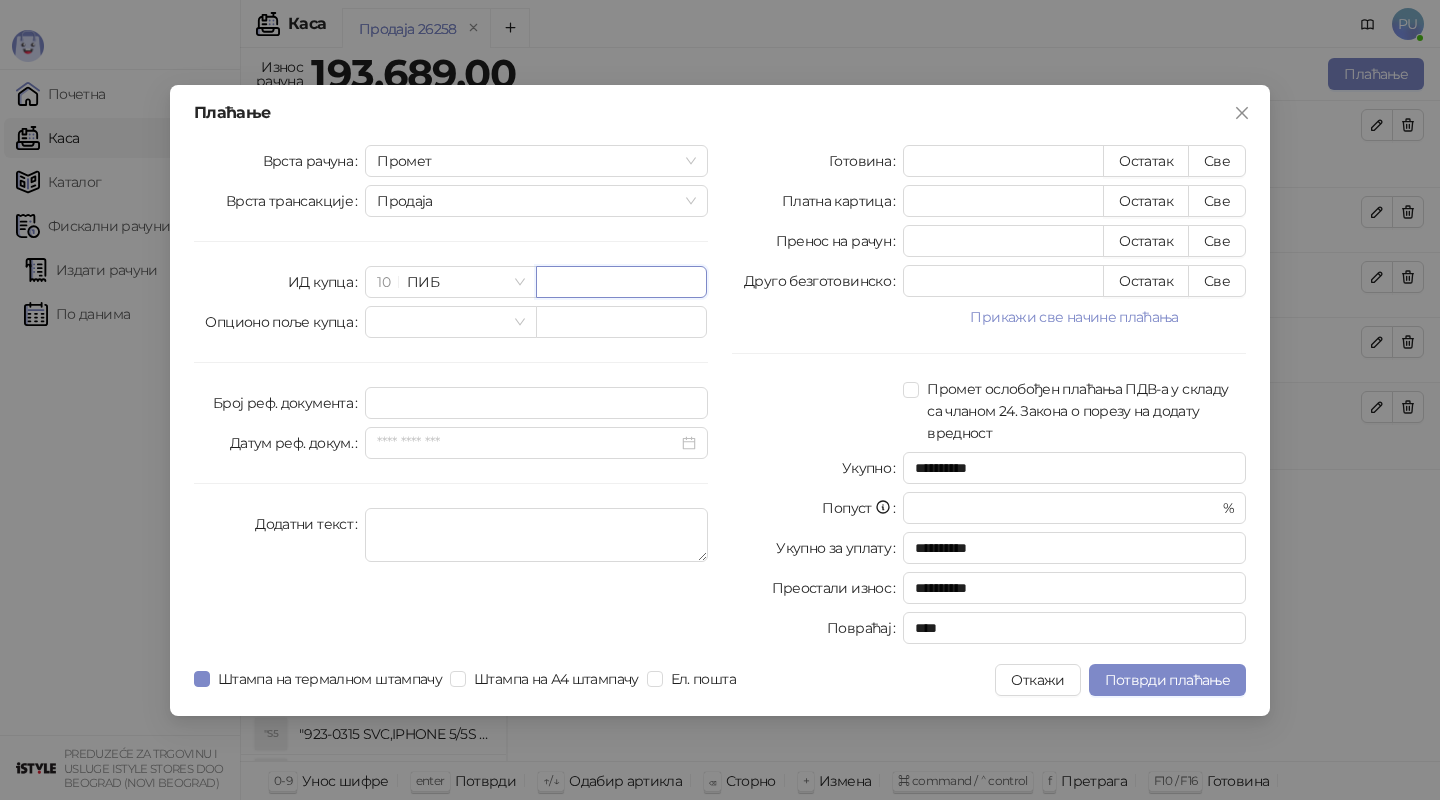 paste on "*********" 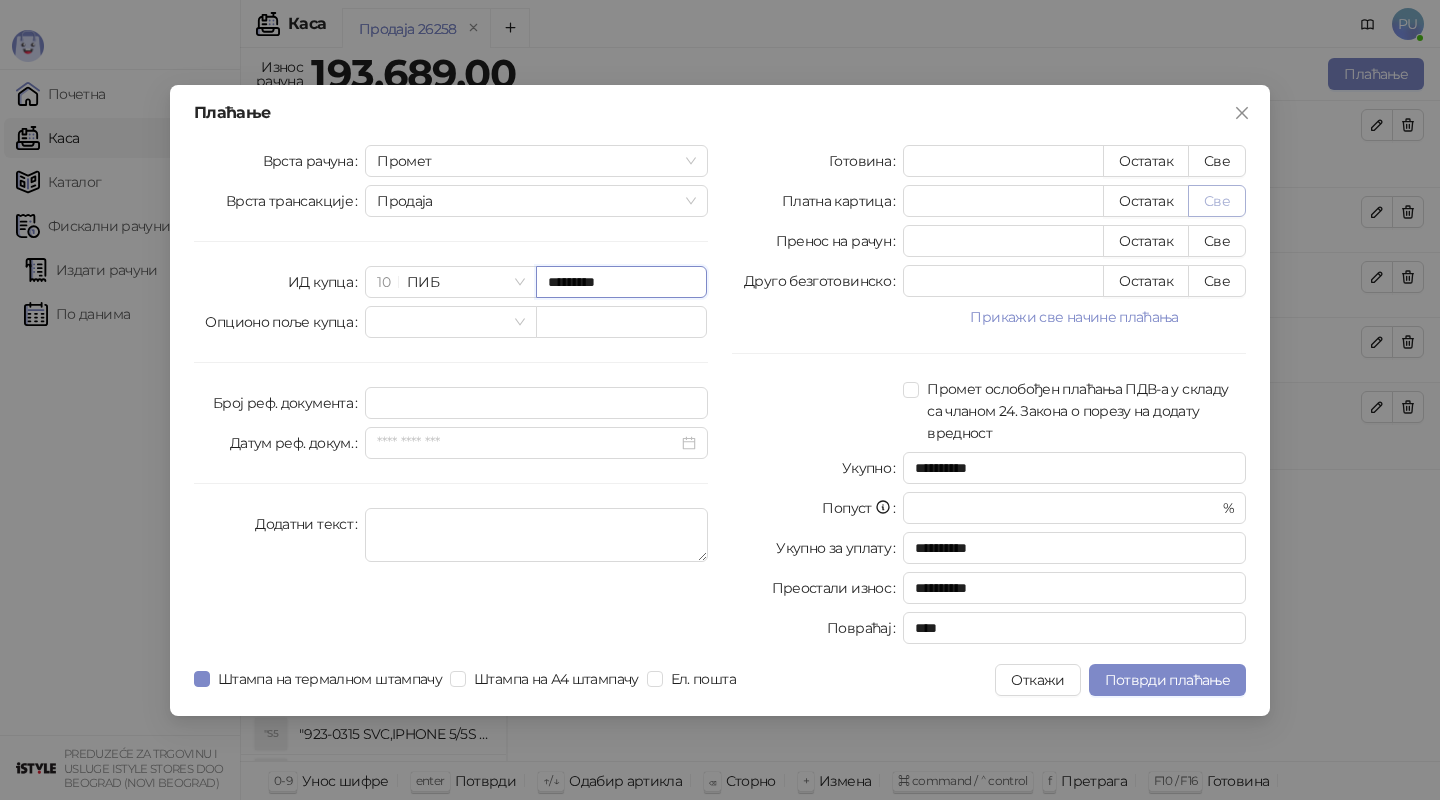 type on "*********" 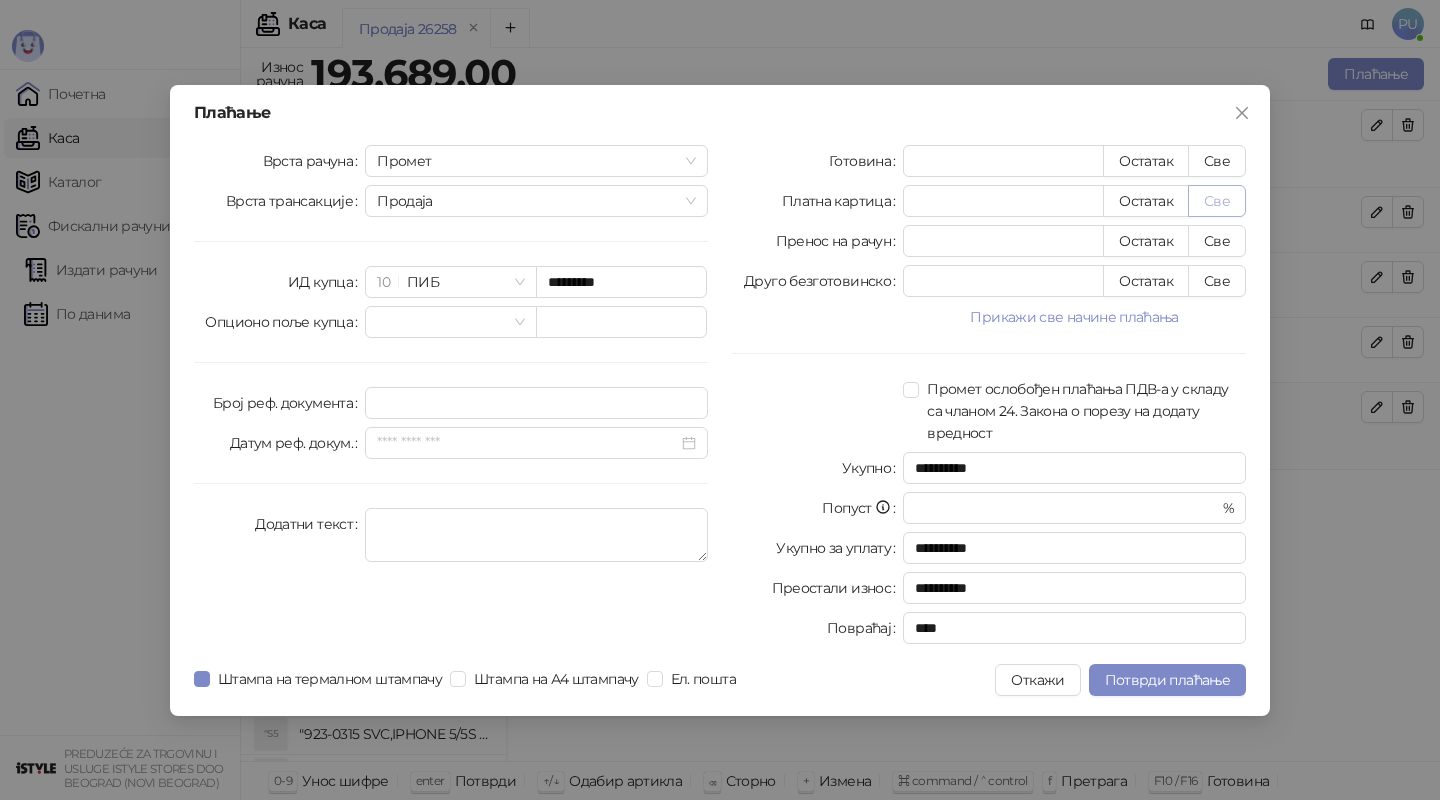 click on "Све" at bounding box center (1217, 201) 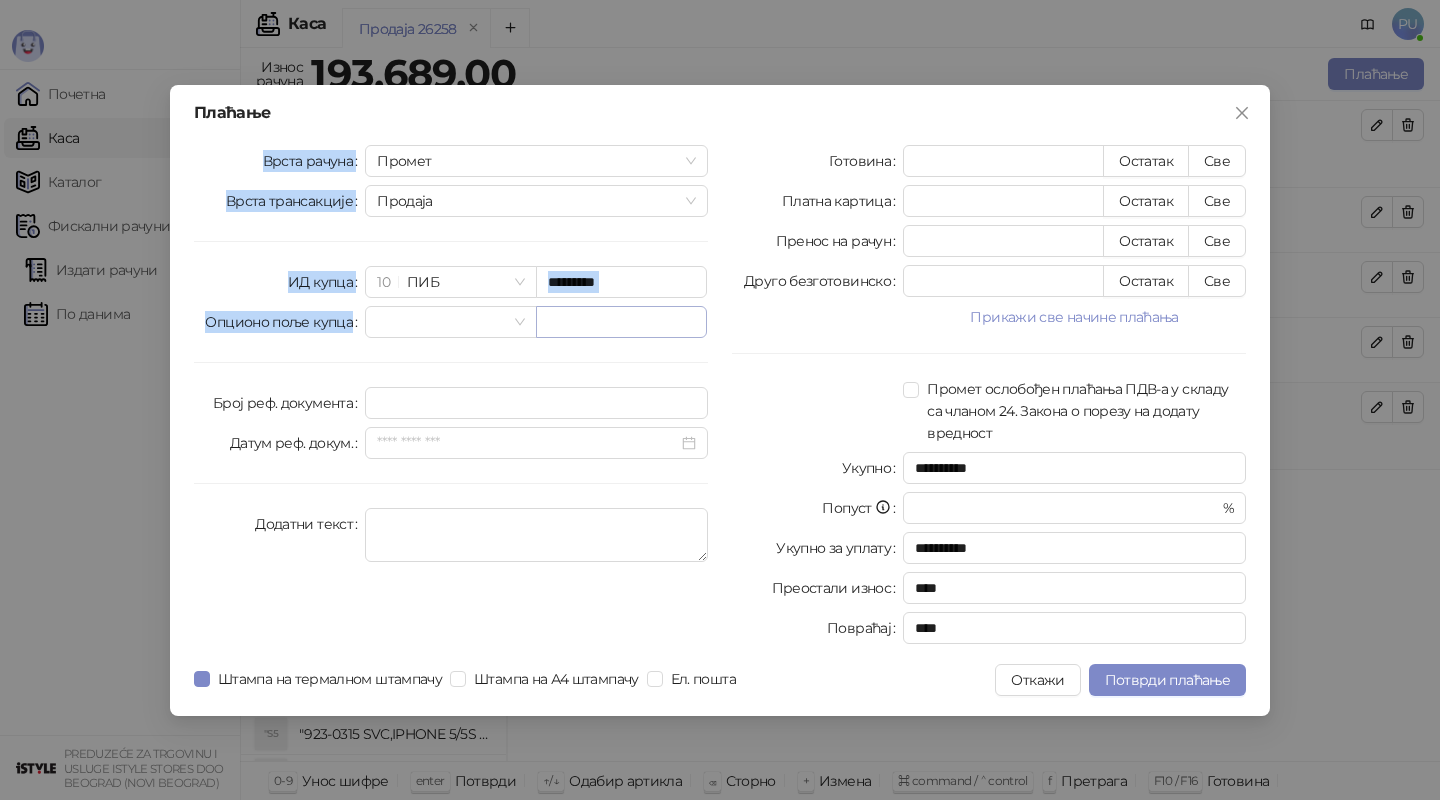 drag, startPoint x: 880, startPoint y: 113, endPoint x: 565, endPoint y: 319, distance: 376.37878 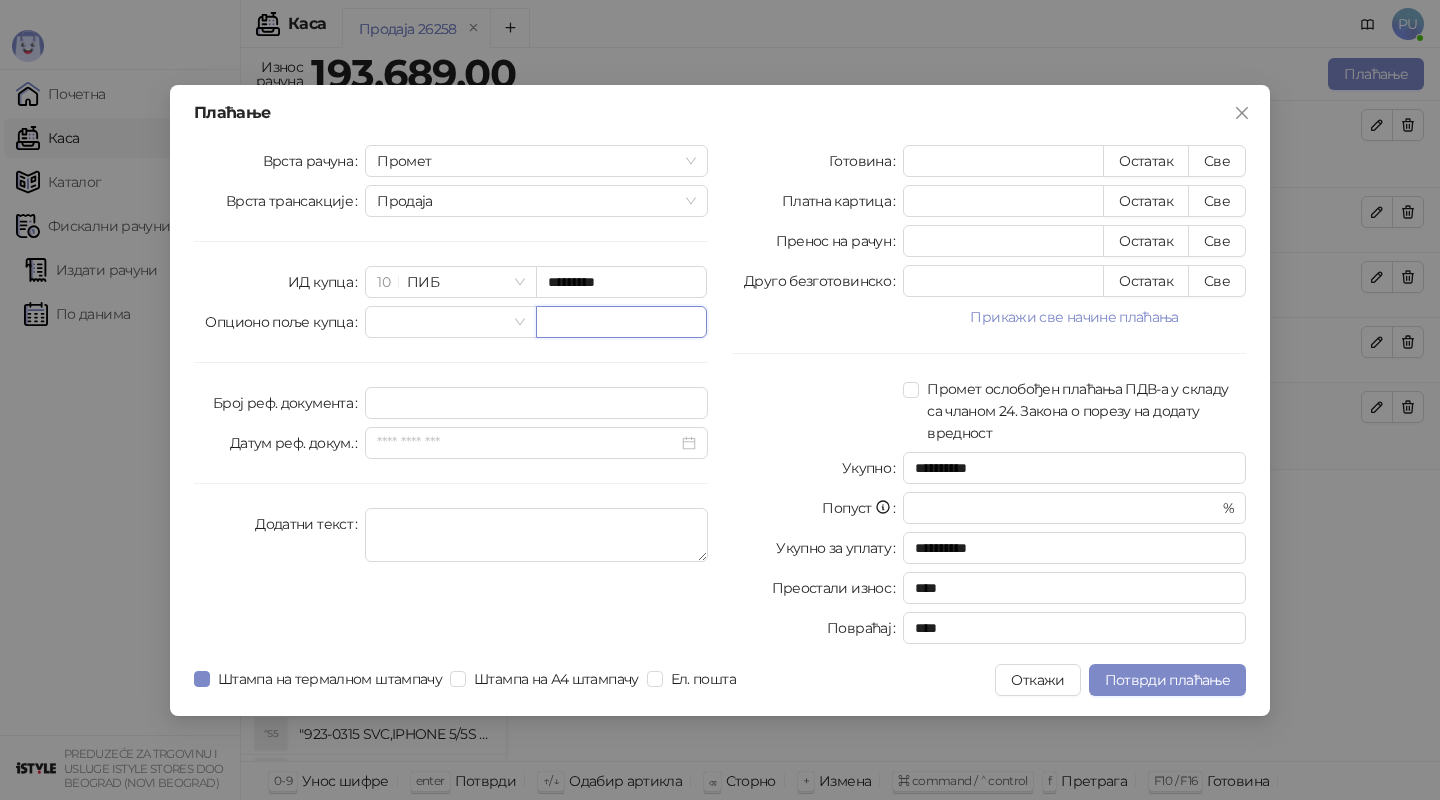 drag, startPoint x: 565, startPoint y: 319, endPoint x: 973, endPoint y: 565, distance: 476.4242 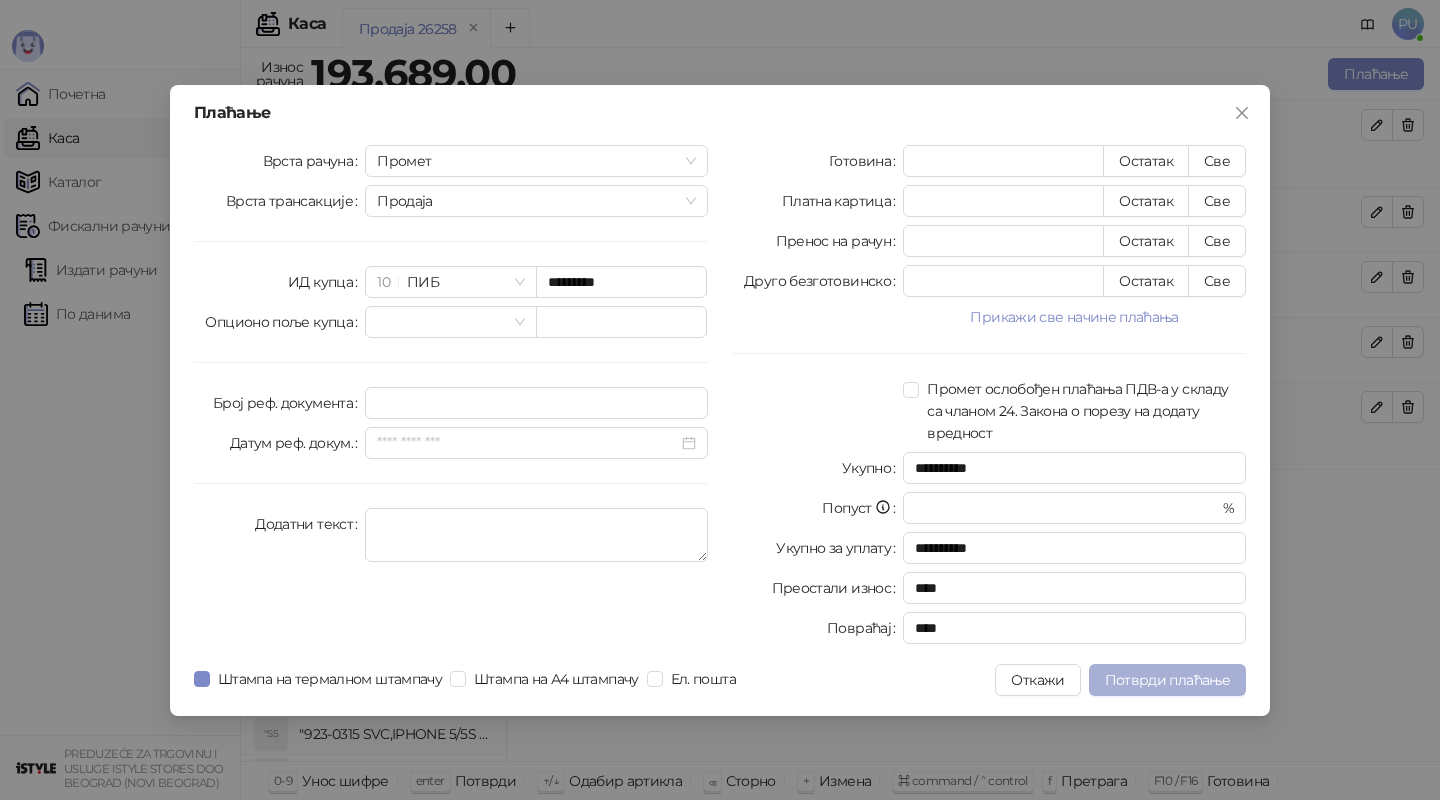 click on "Потврди плаћање" at bounding box center [1167, 680] 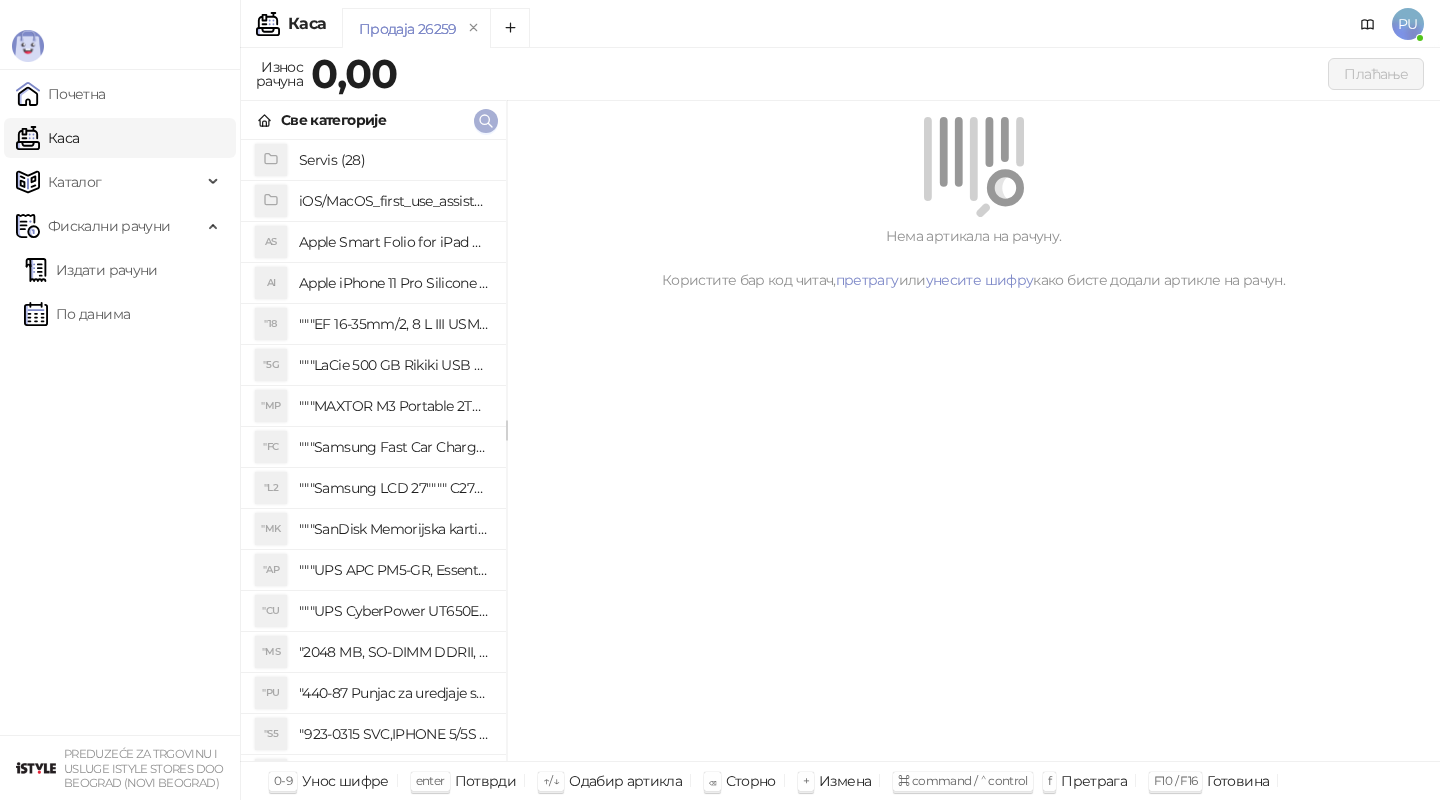 click 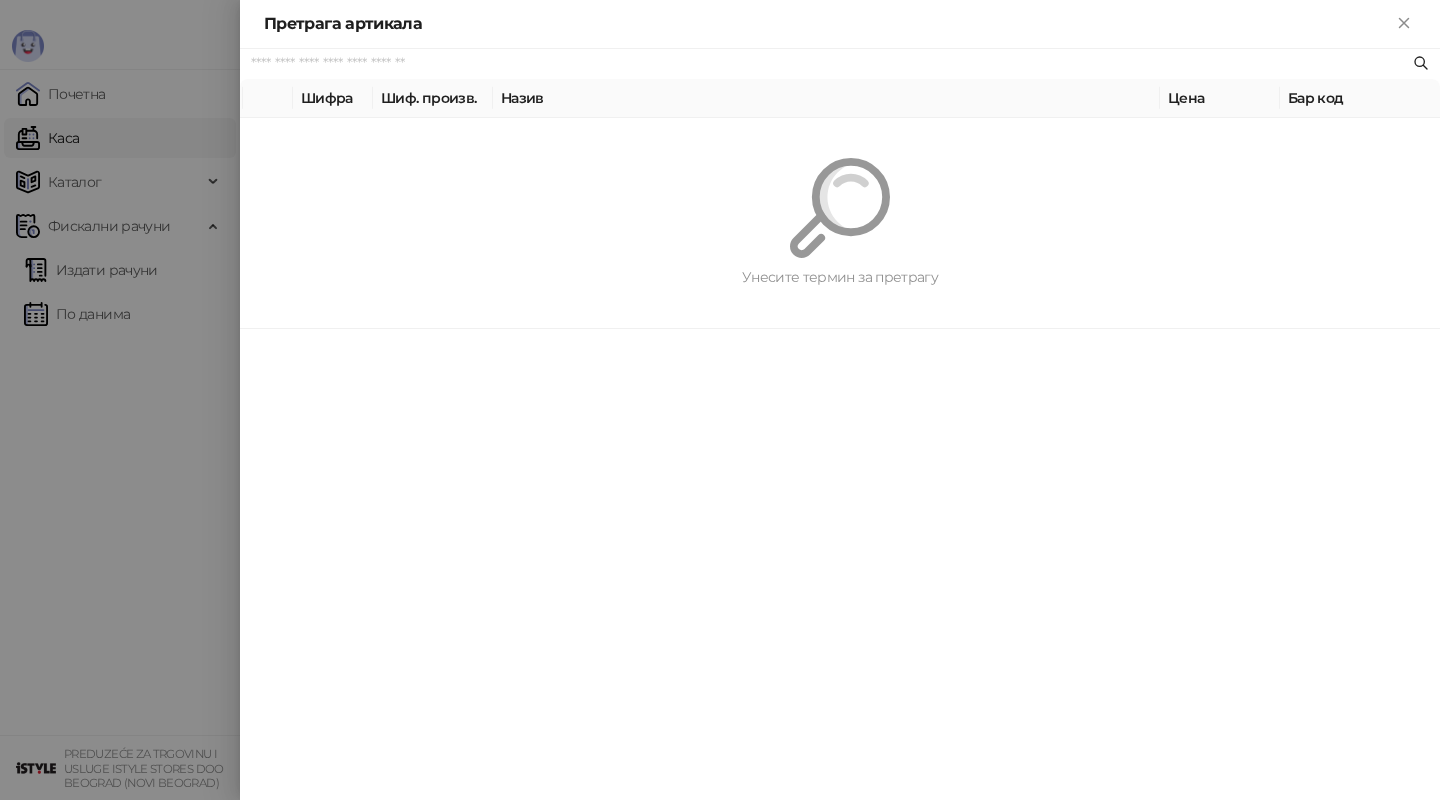 paste on "*********" 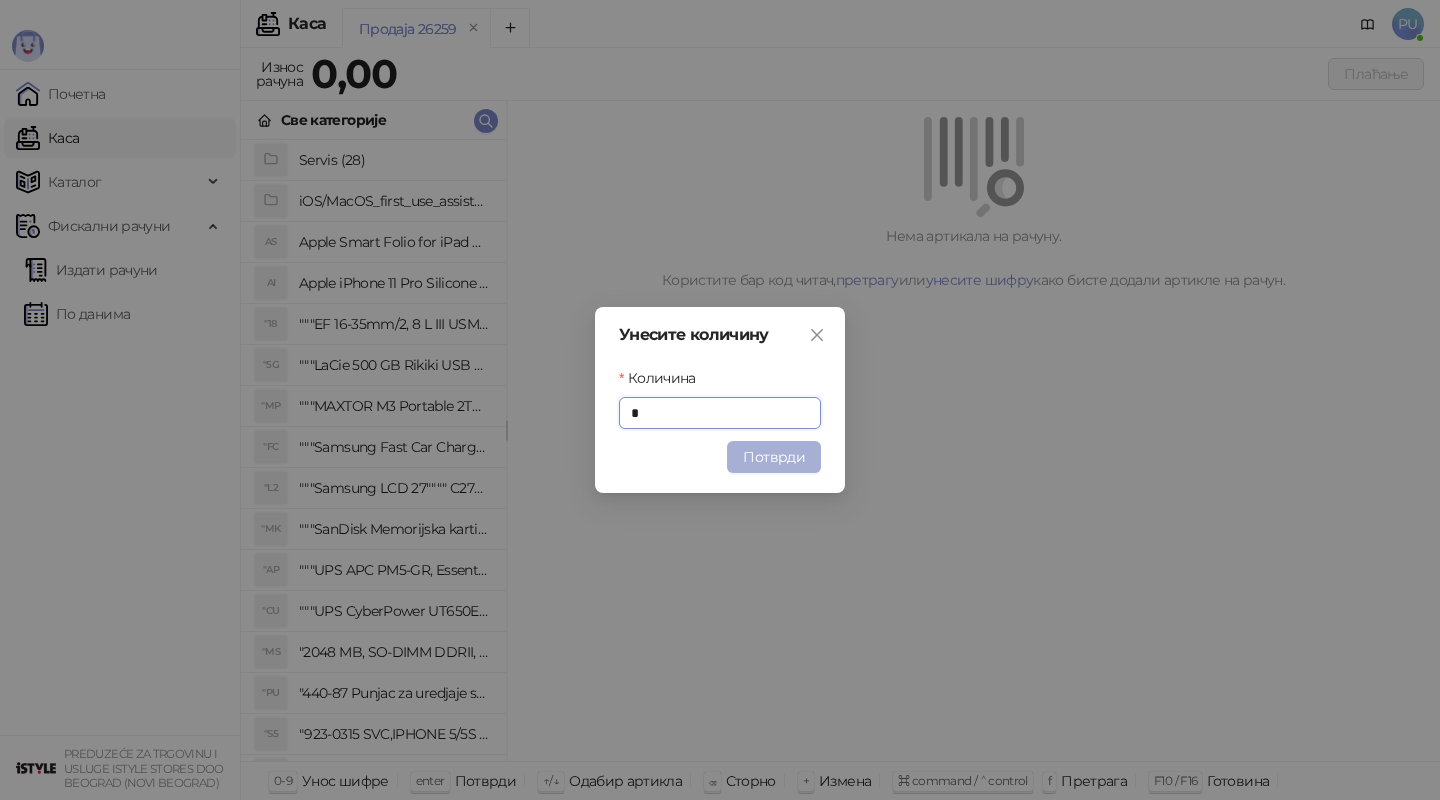 click on "Потврди" at bounding box center (774, 457) 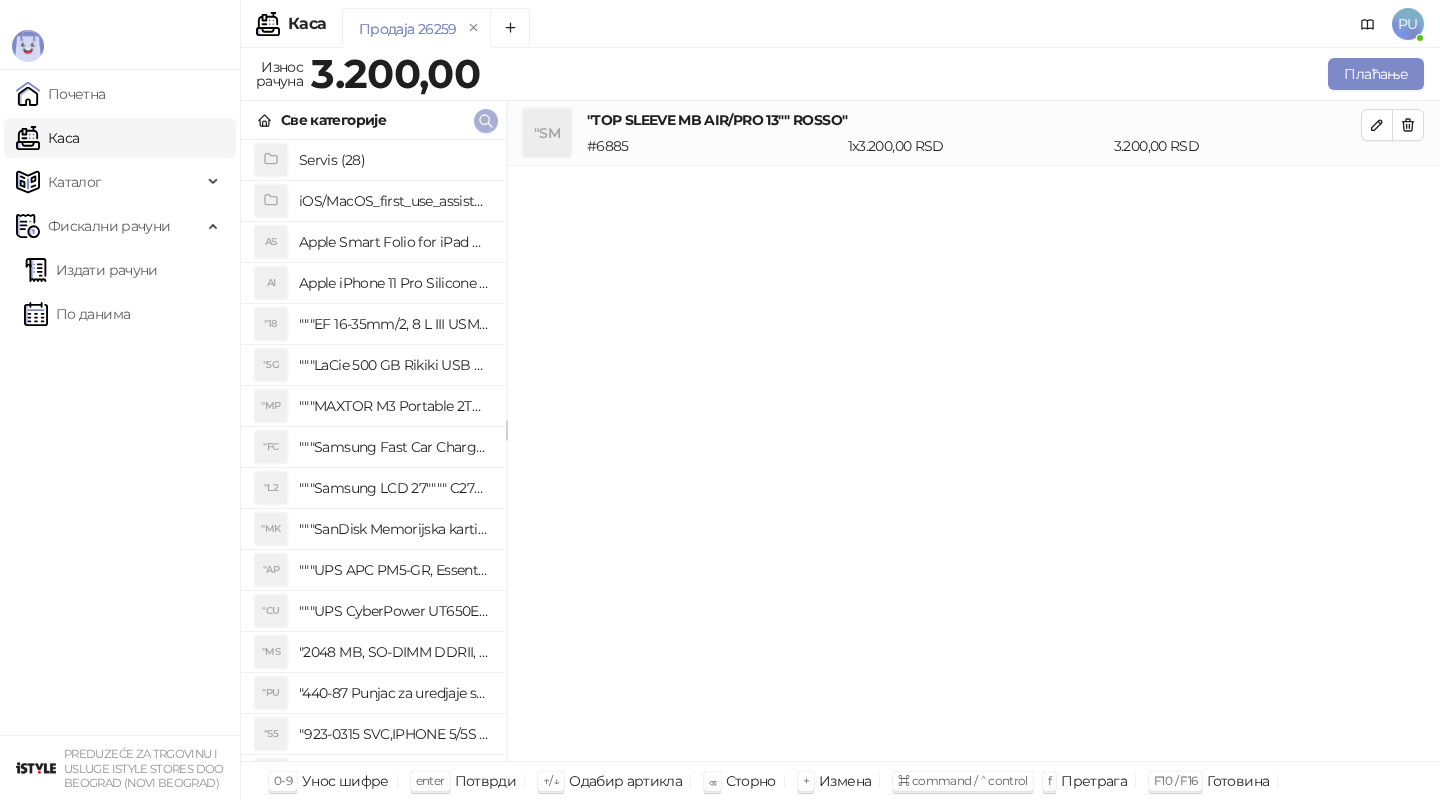 click 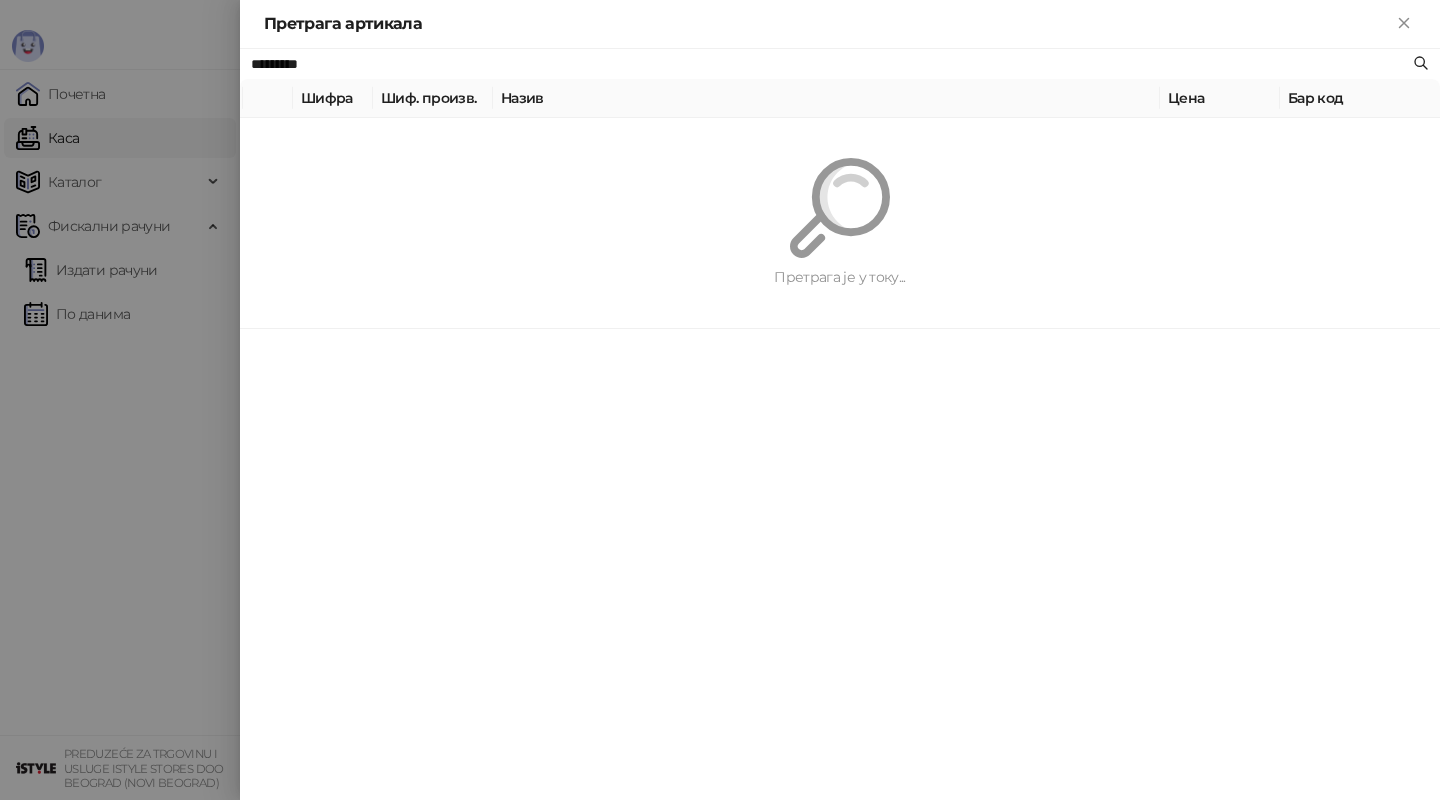paste 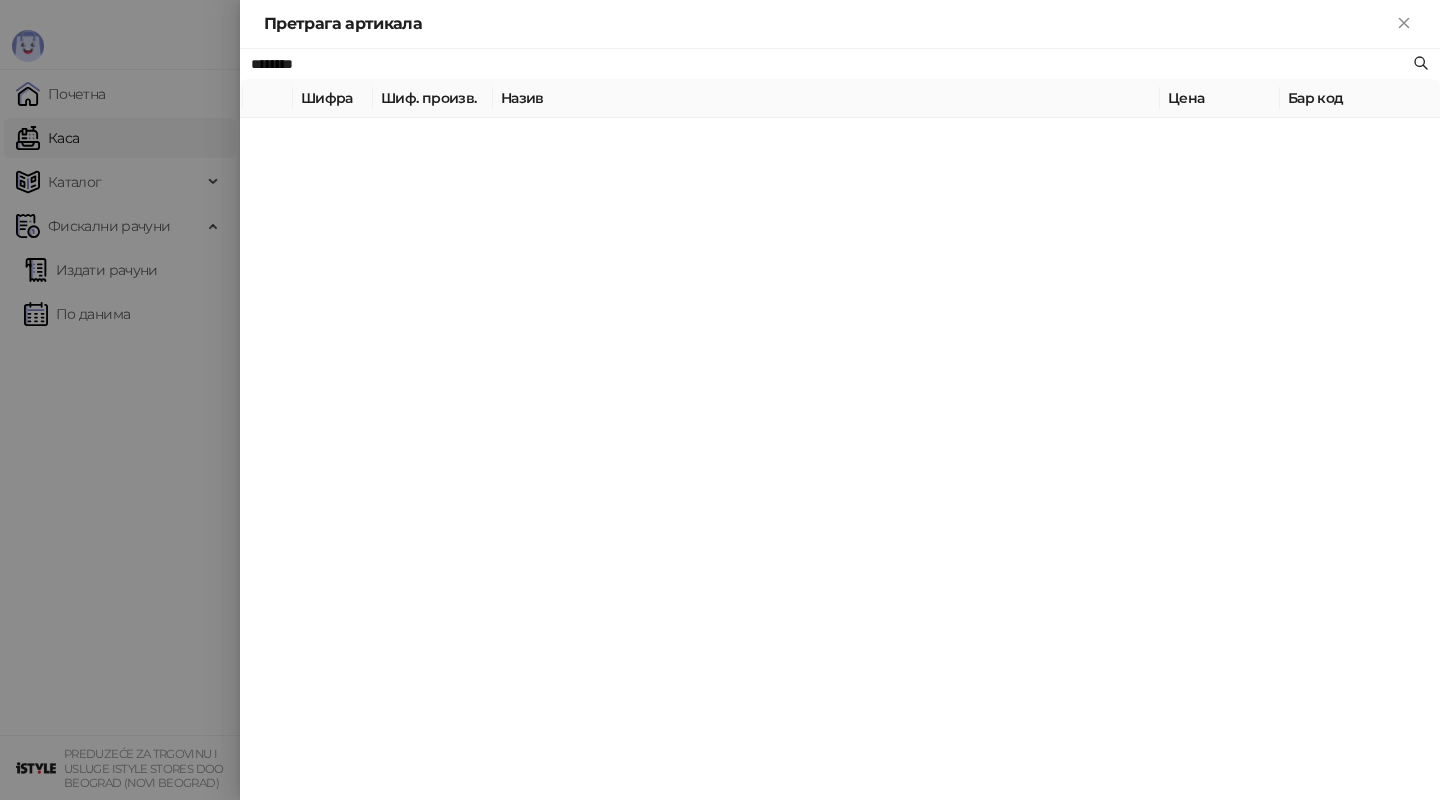 type on "********" 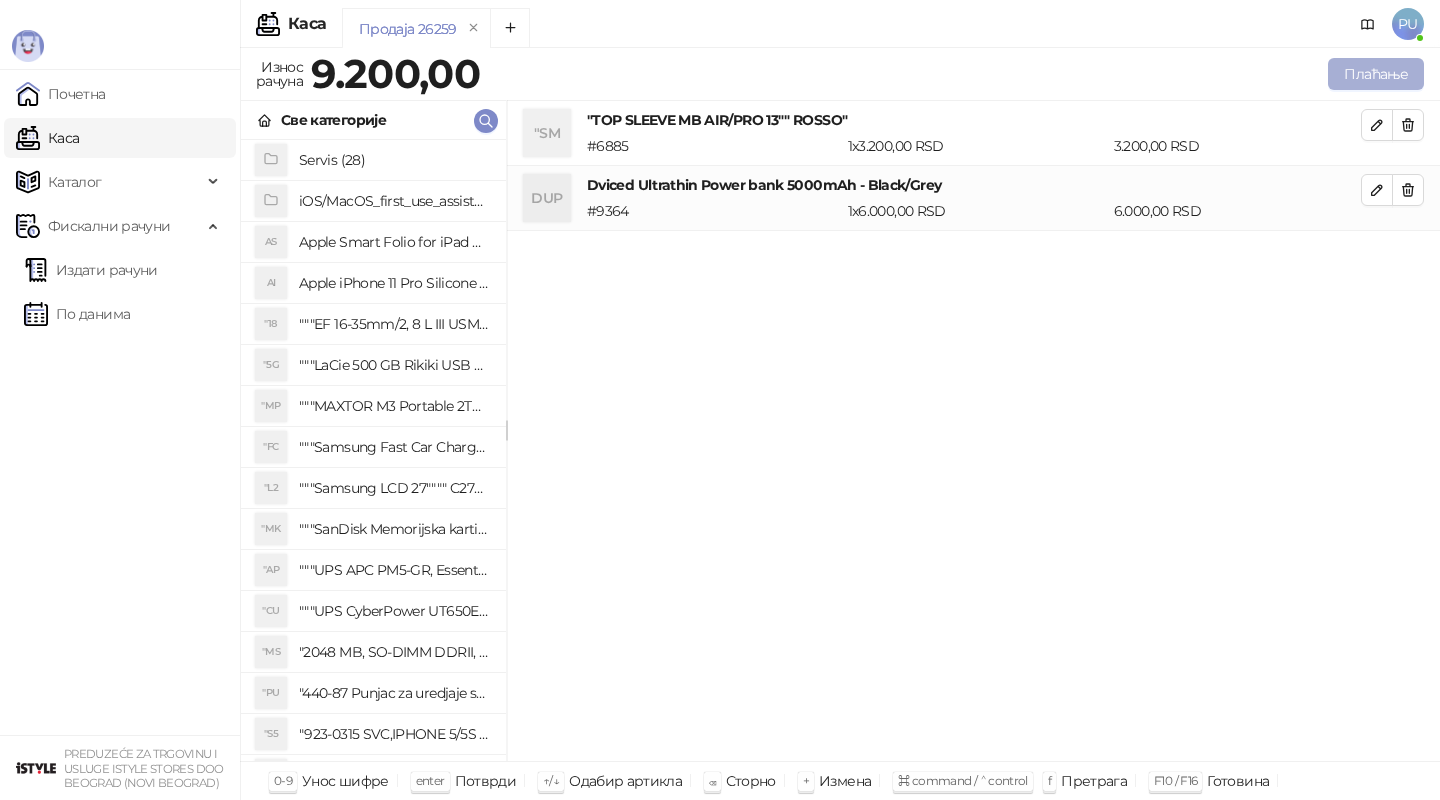 click on "Плаћање" at bounding box center [1376, 74] 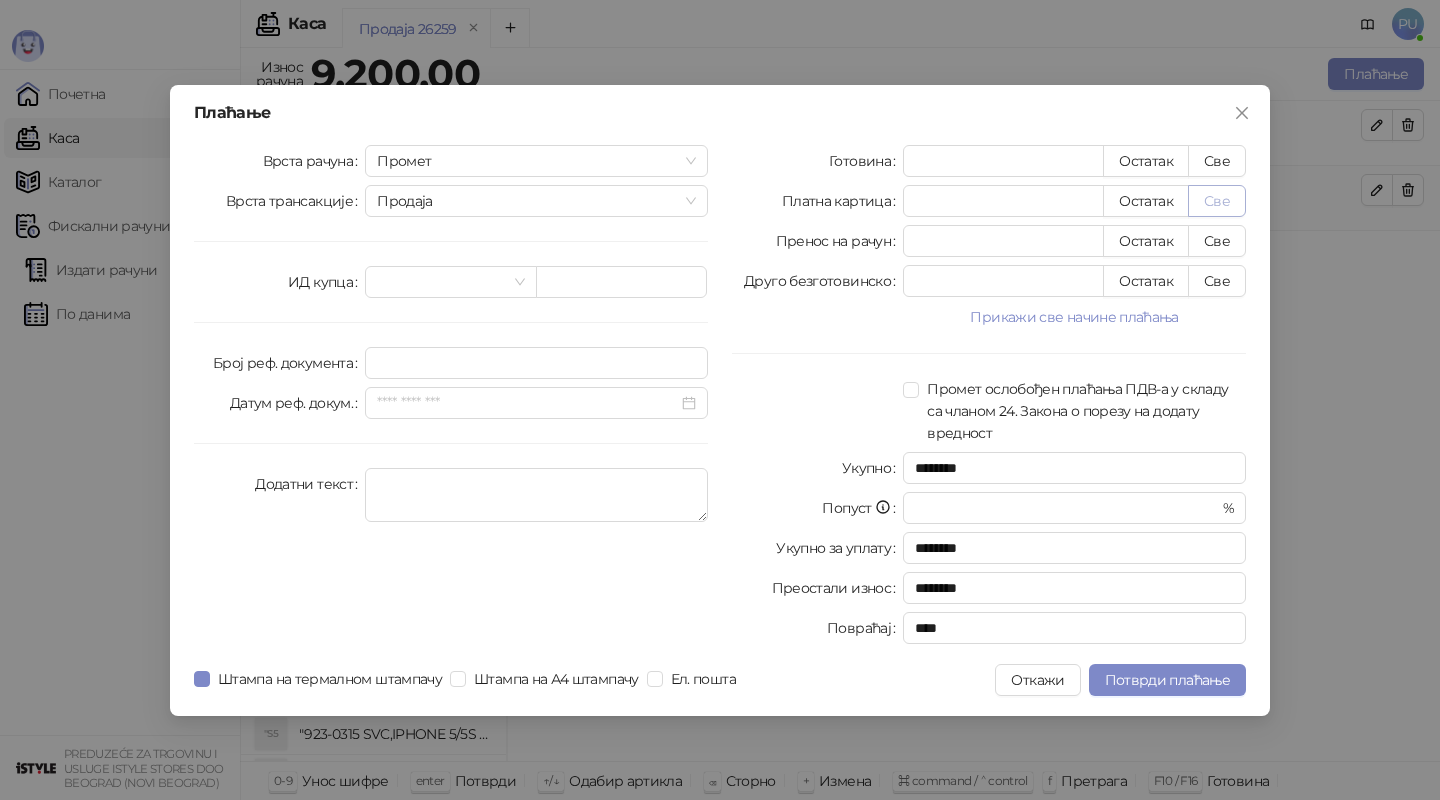 click on "Све" at bounding box center (1217, 201) 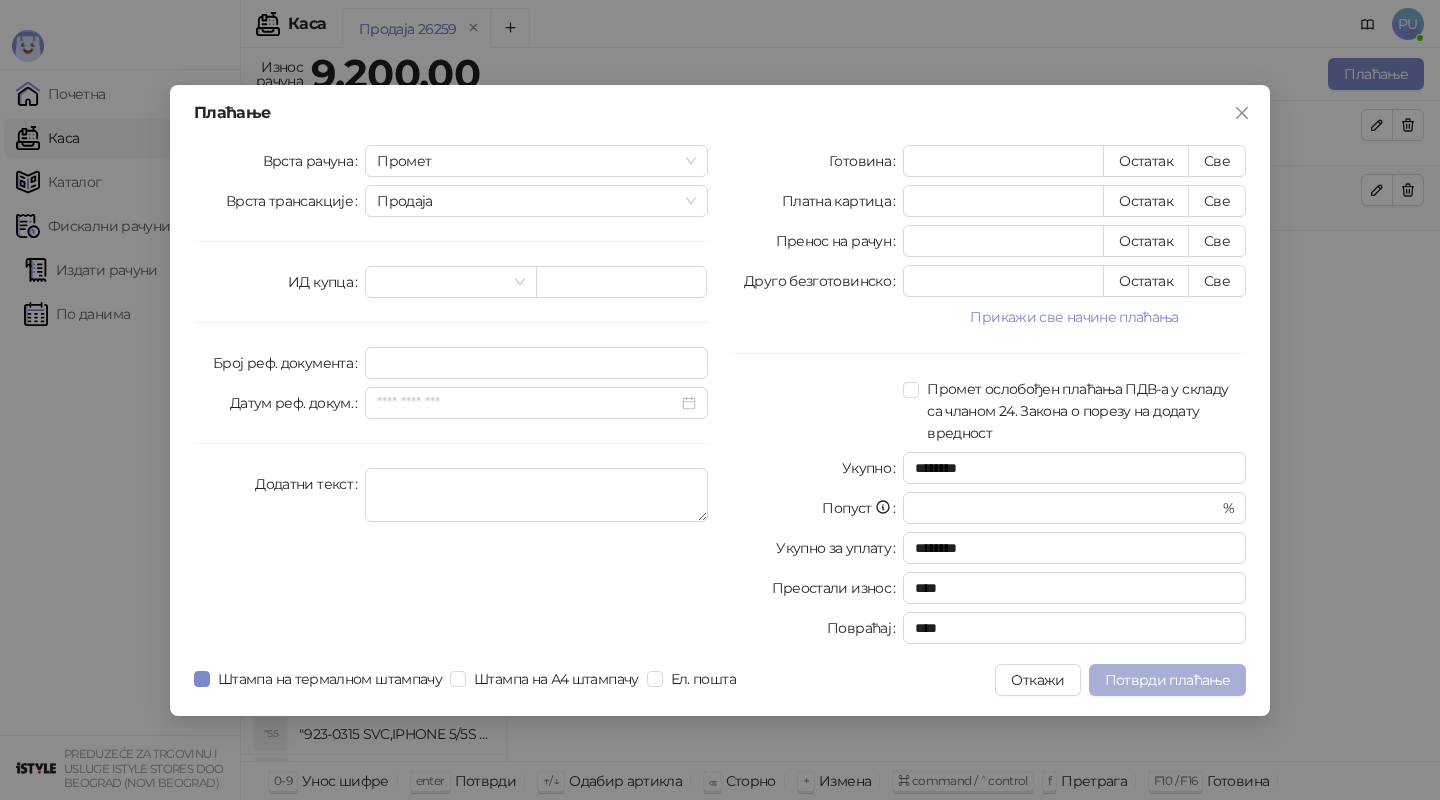 click on "Потврди плаћање" at bounding box center (1167, 680) 